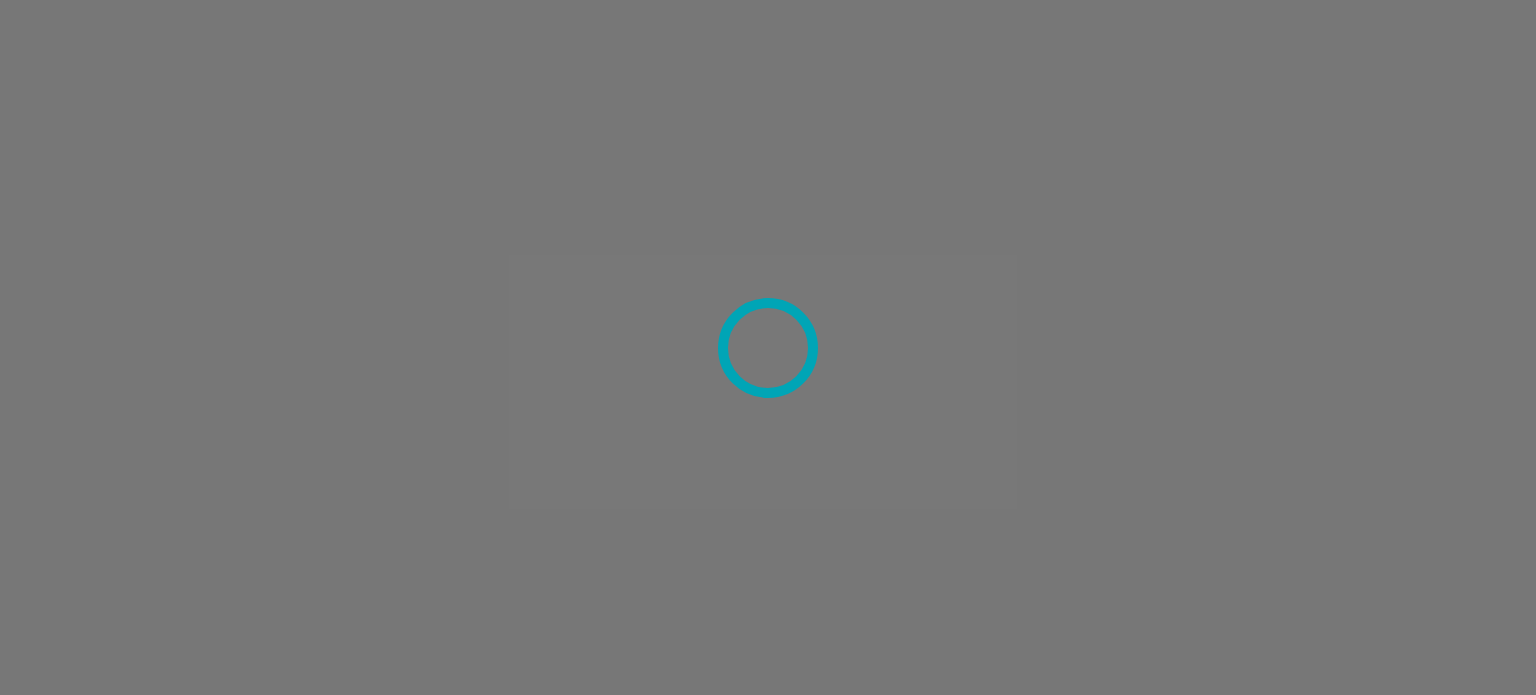scroll, scrollTop: 0, scrollLeft: 0, axis: both 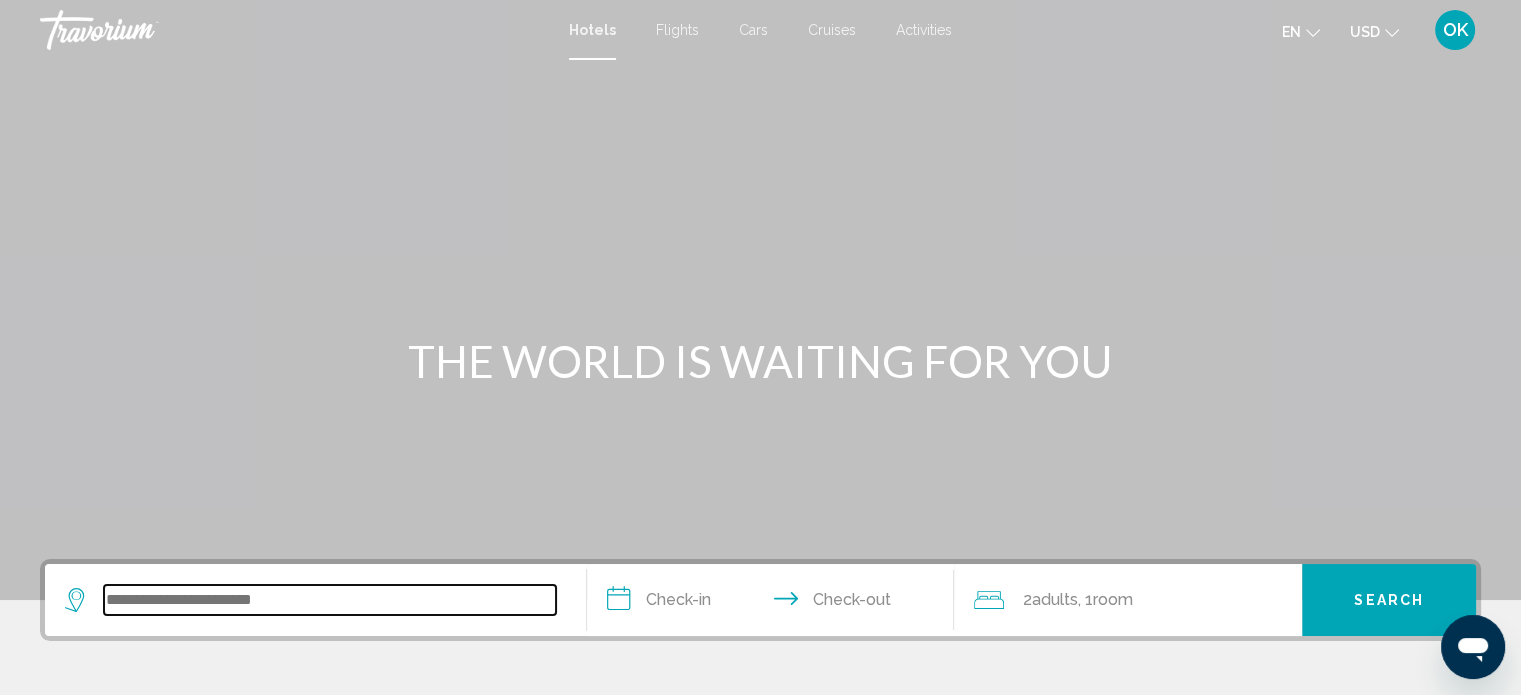 click at bounding box center (330, 600) 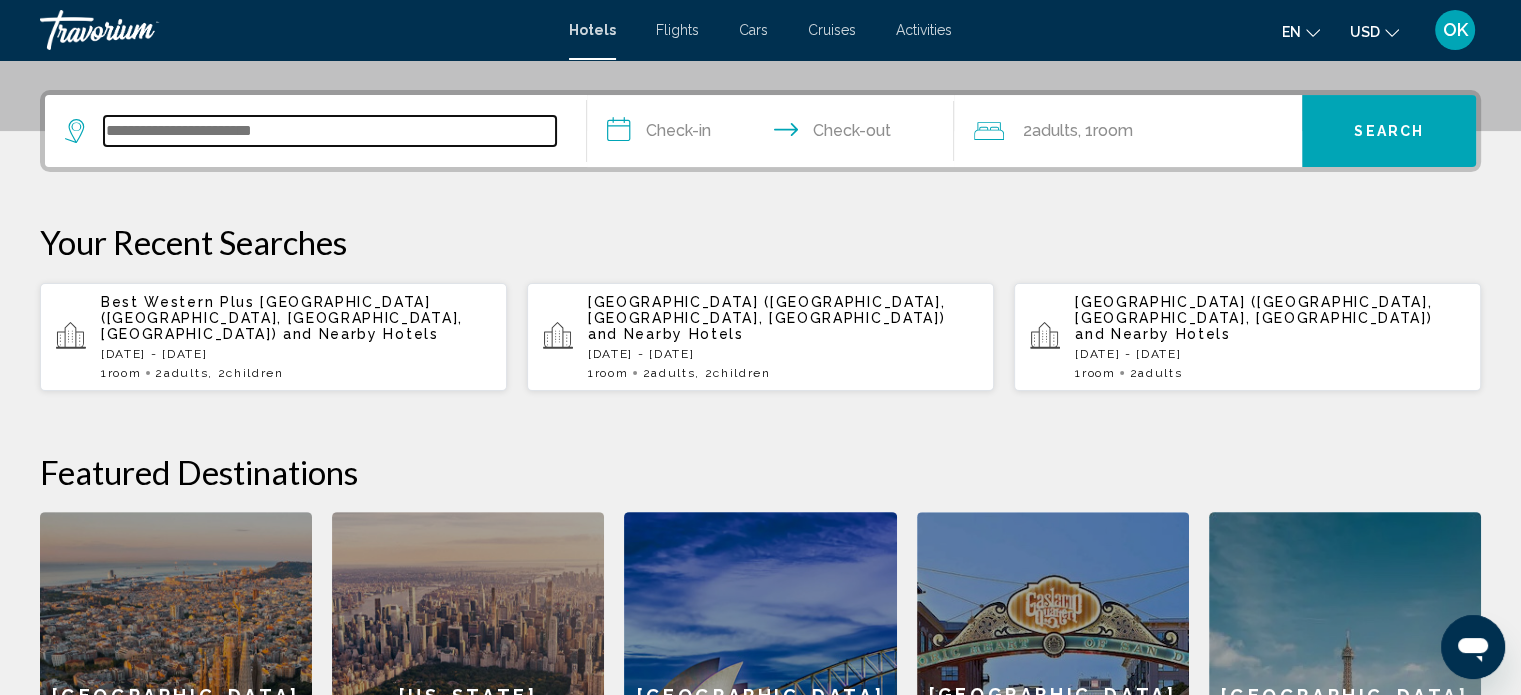 scroll, scrollTop: 493, scrollLeft: 0, axis: vertical 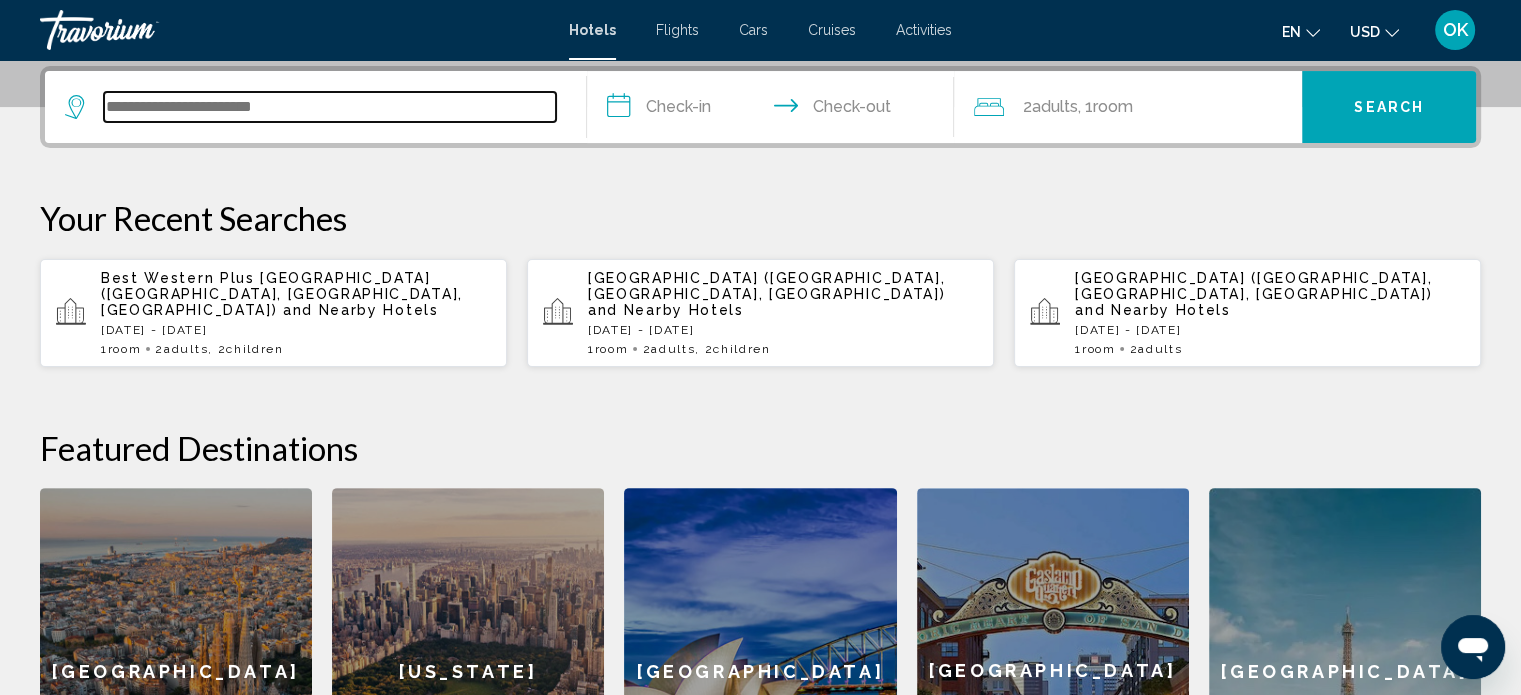 paste on "**********" 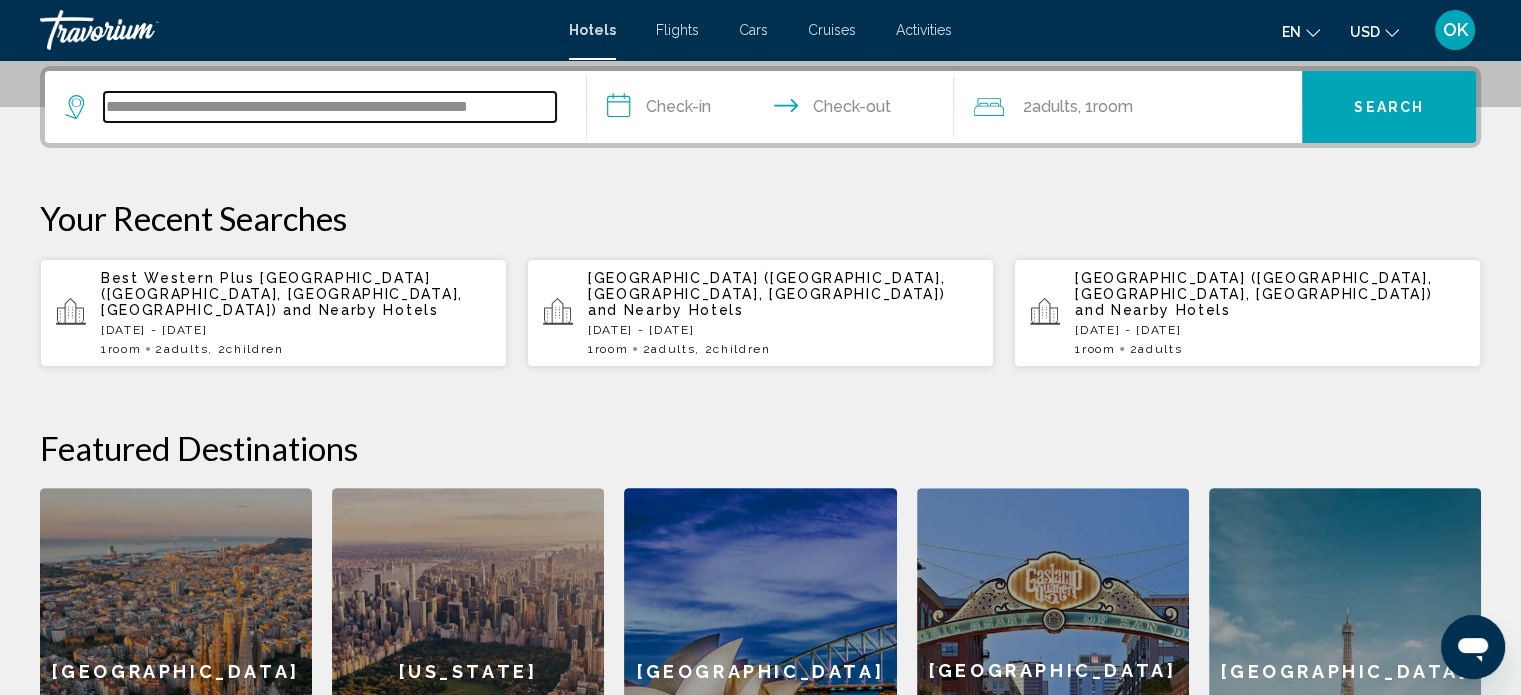 scroll, scrollTop: 0, scrollLeft: 12, axis: horizontal 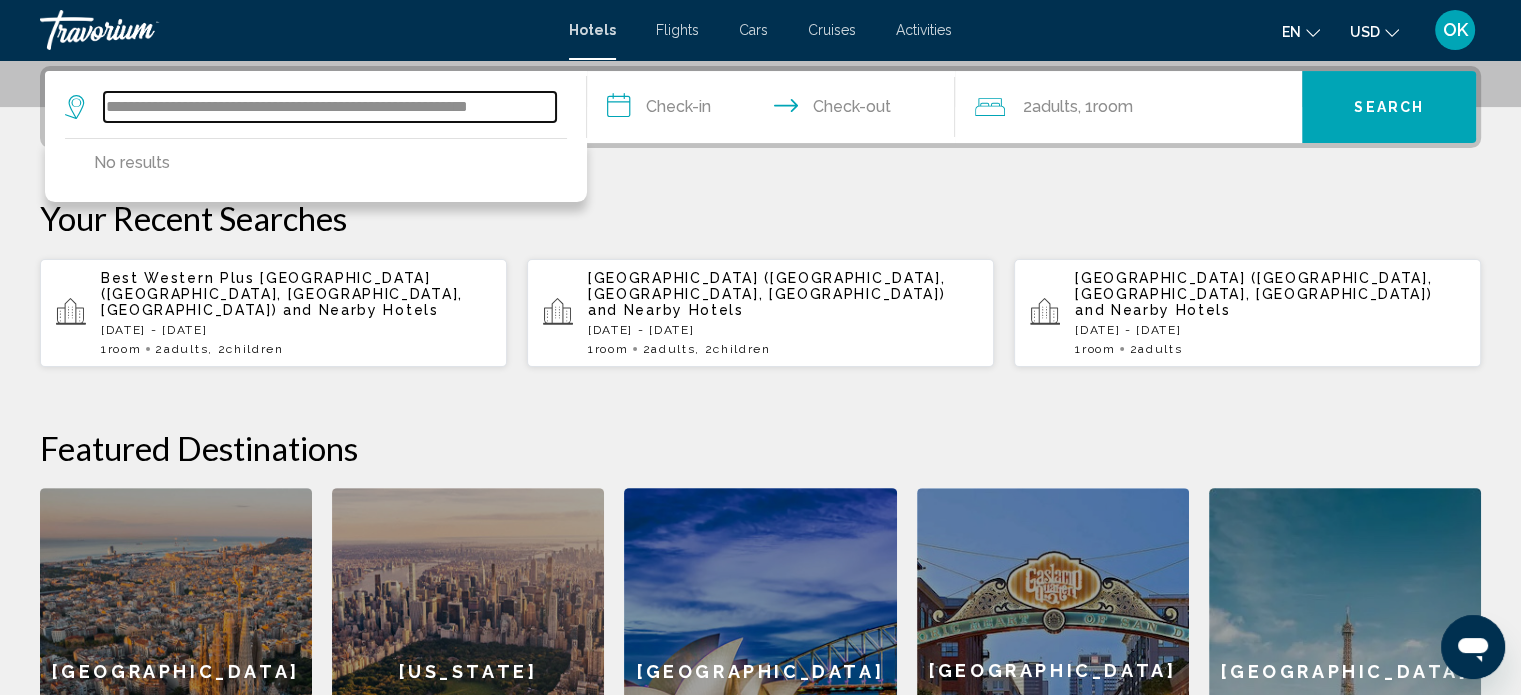click on "**********" at bounding box center (330, 107) 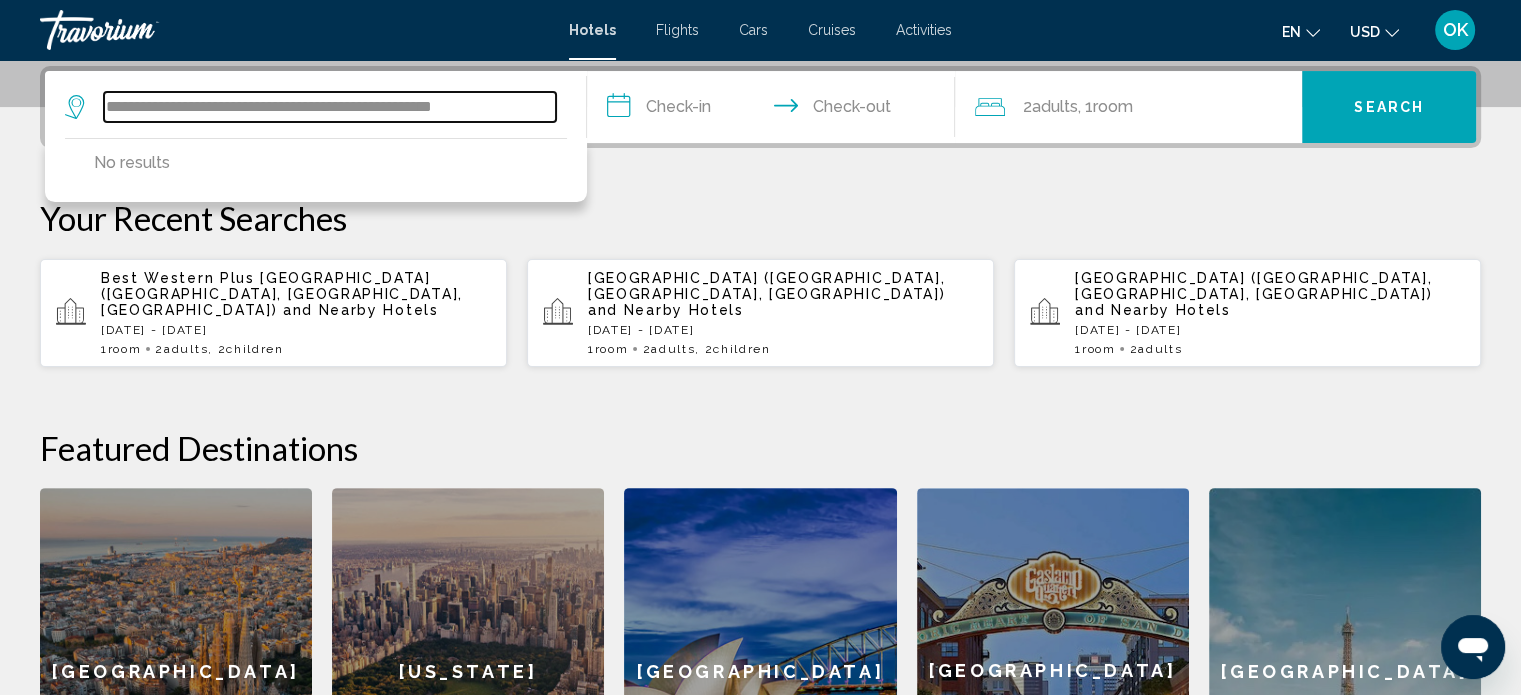 scroll, scrollTop: 0, scrollLeft: 0, axis: both 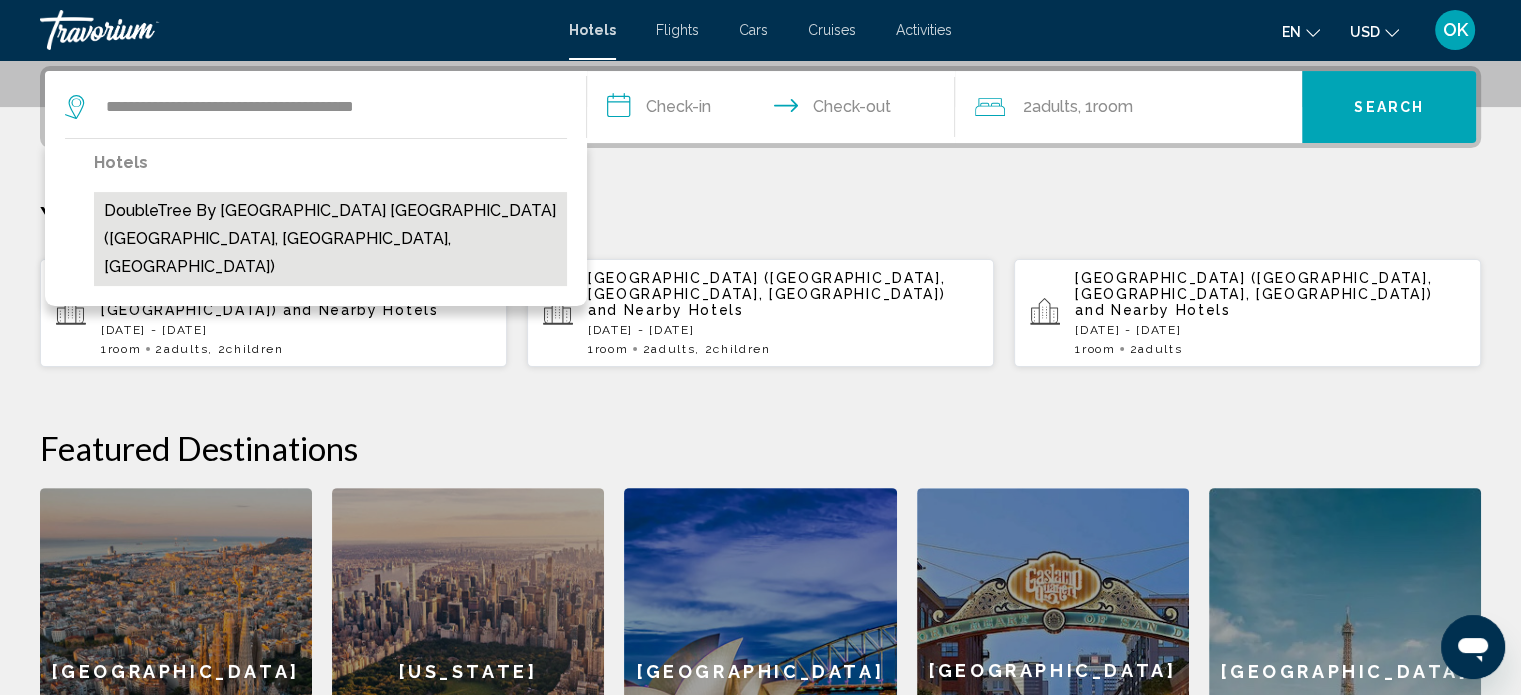 click on "DoubleTree by Hilton Ocean Point Resort North Miami Beach (Miami Beach, FL, US)" at bounding box center [330, 239] 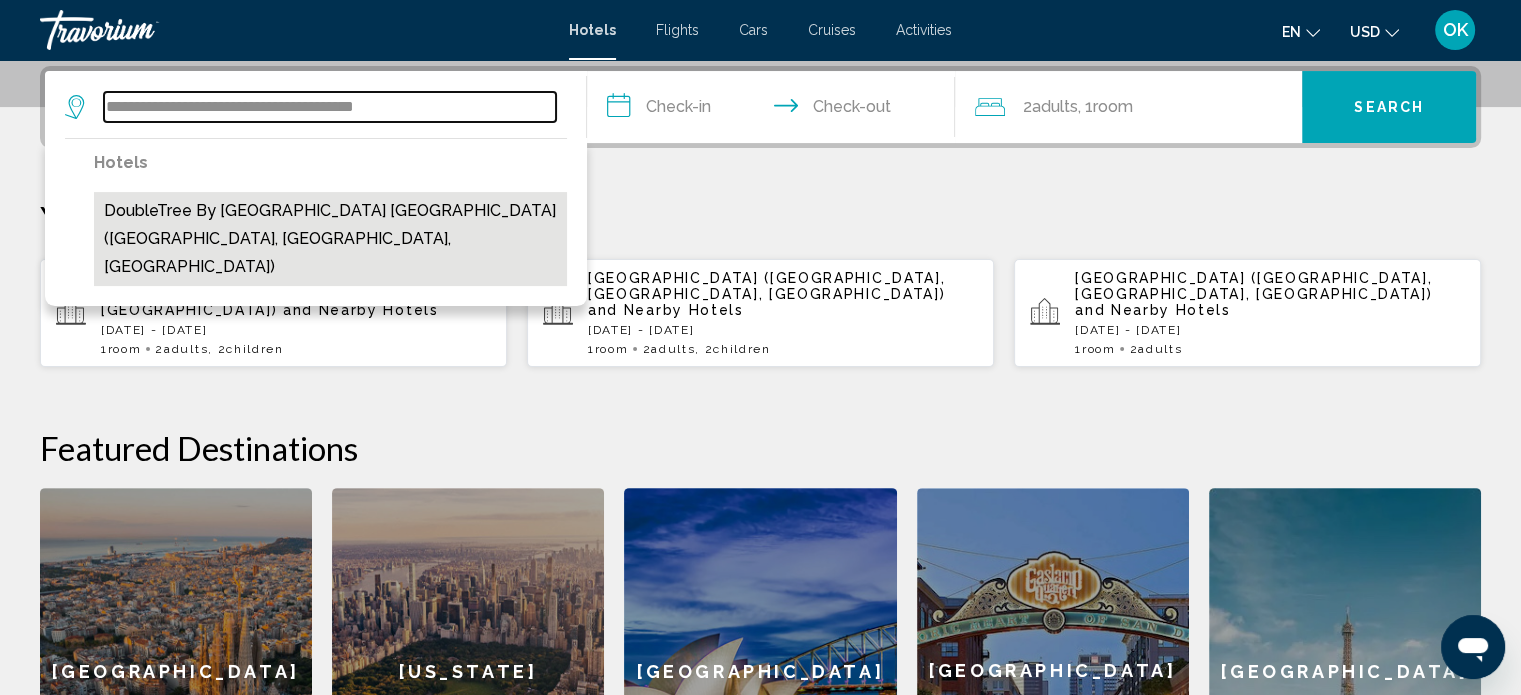 type on "**********" 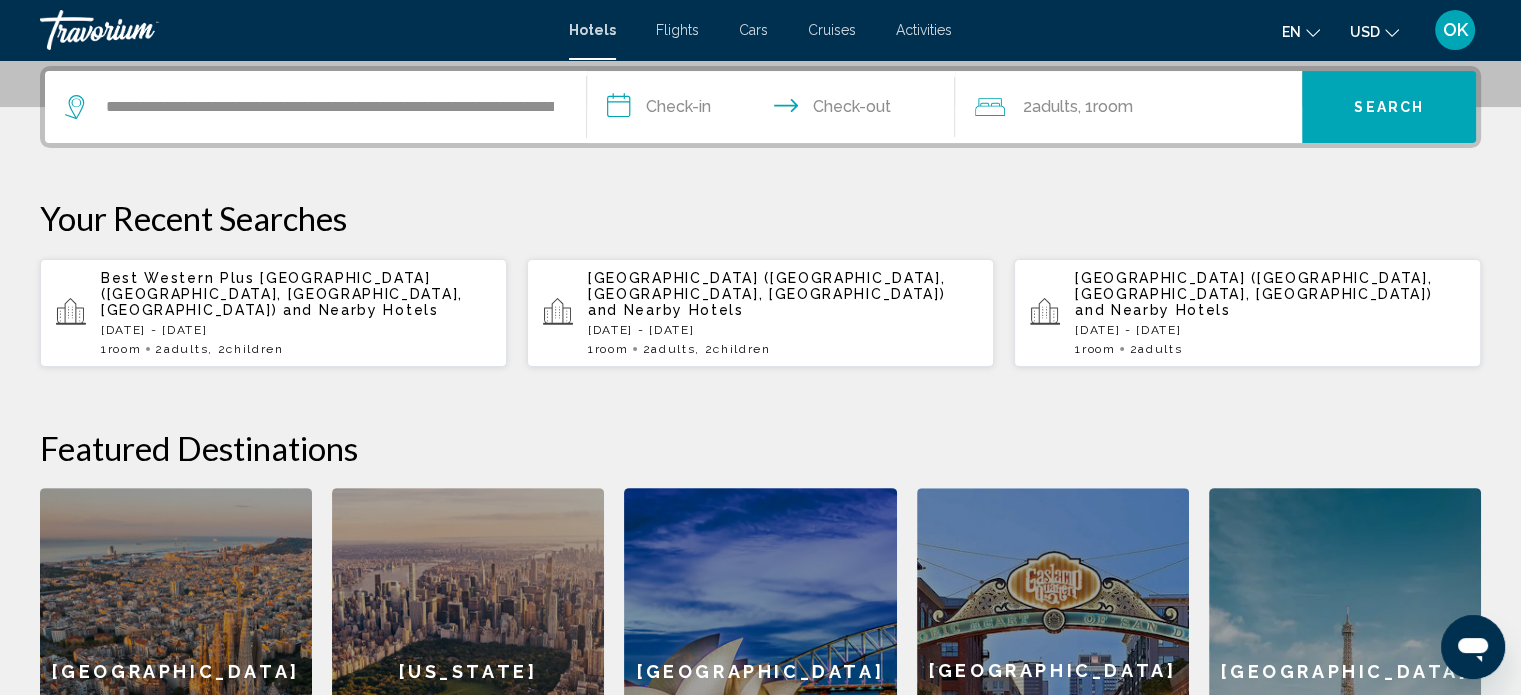 click on "**********" at bounding box center [775, 110] 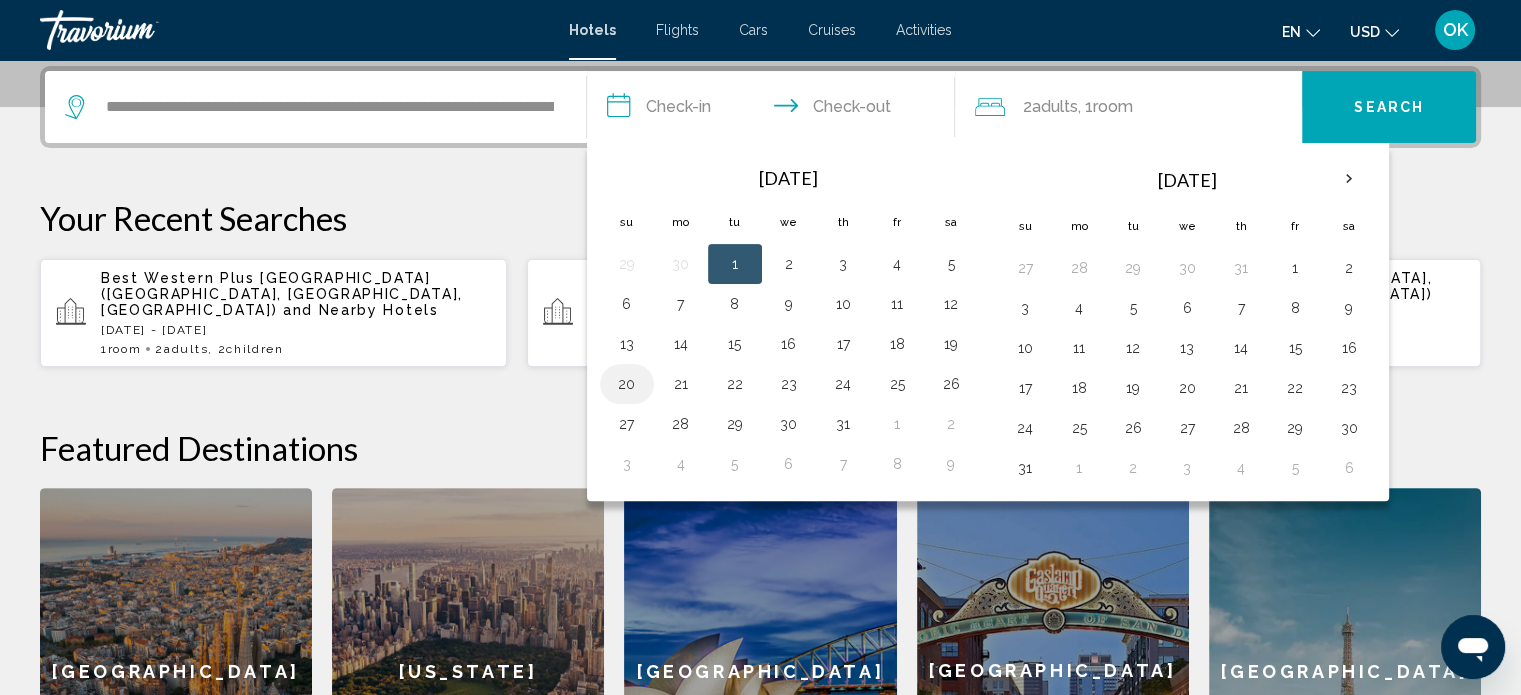 click on "20" at bounding box center (627, 384) 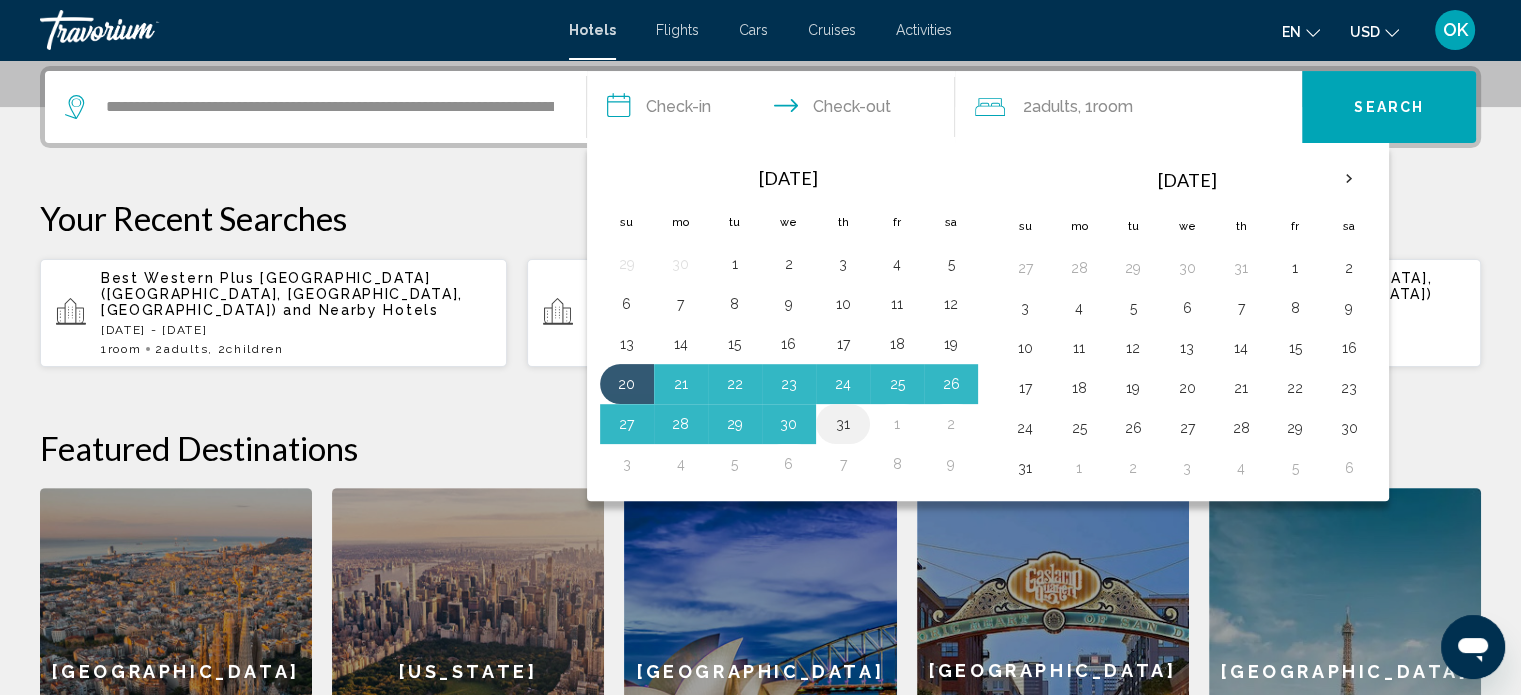 click on "31" at bounding box center [843, 424] 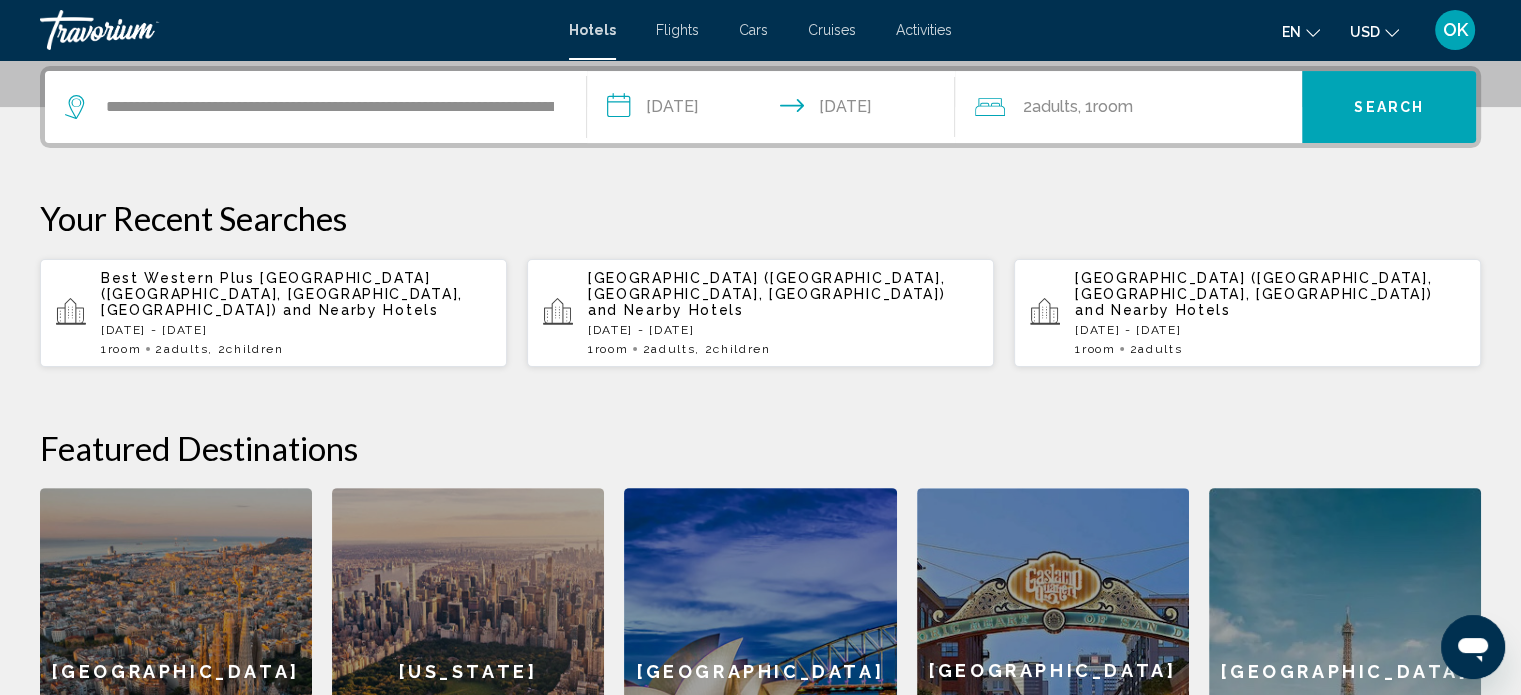click on "Adults" 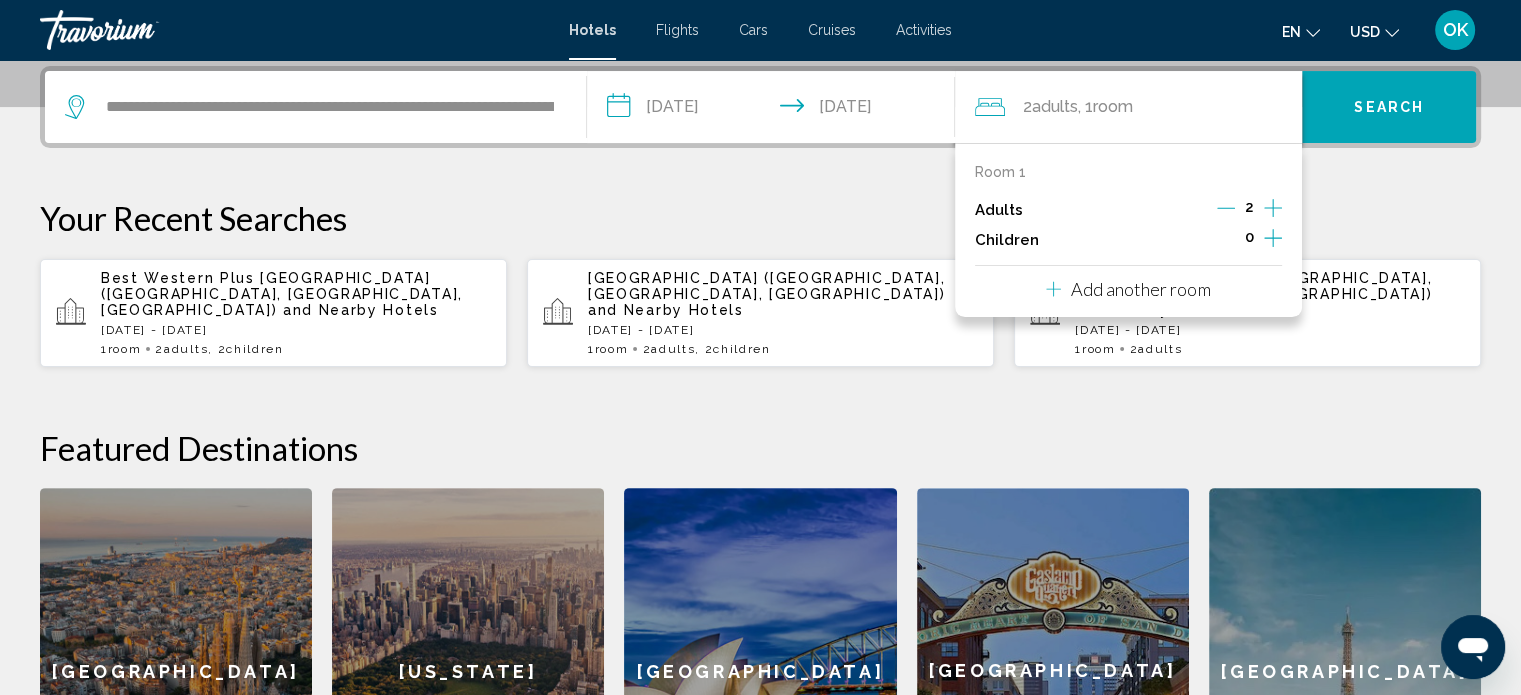 click 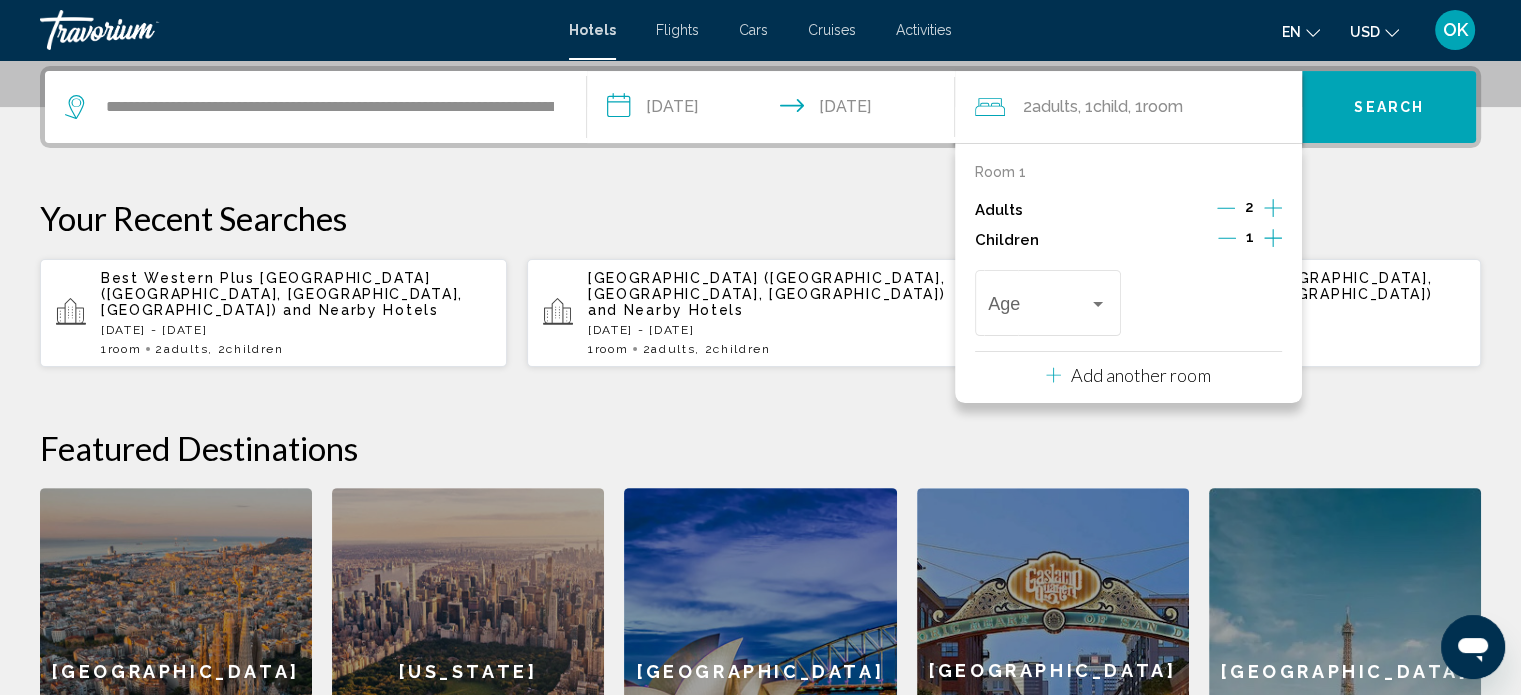 click 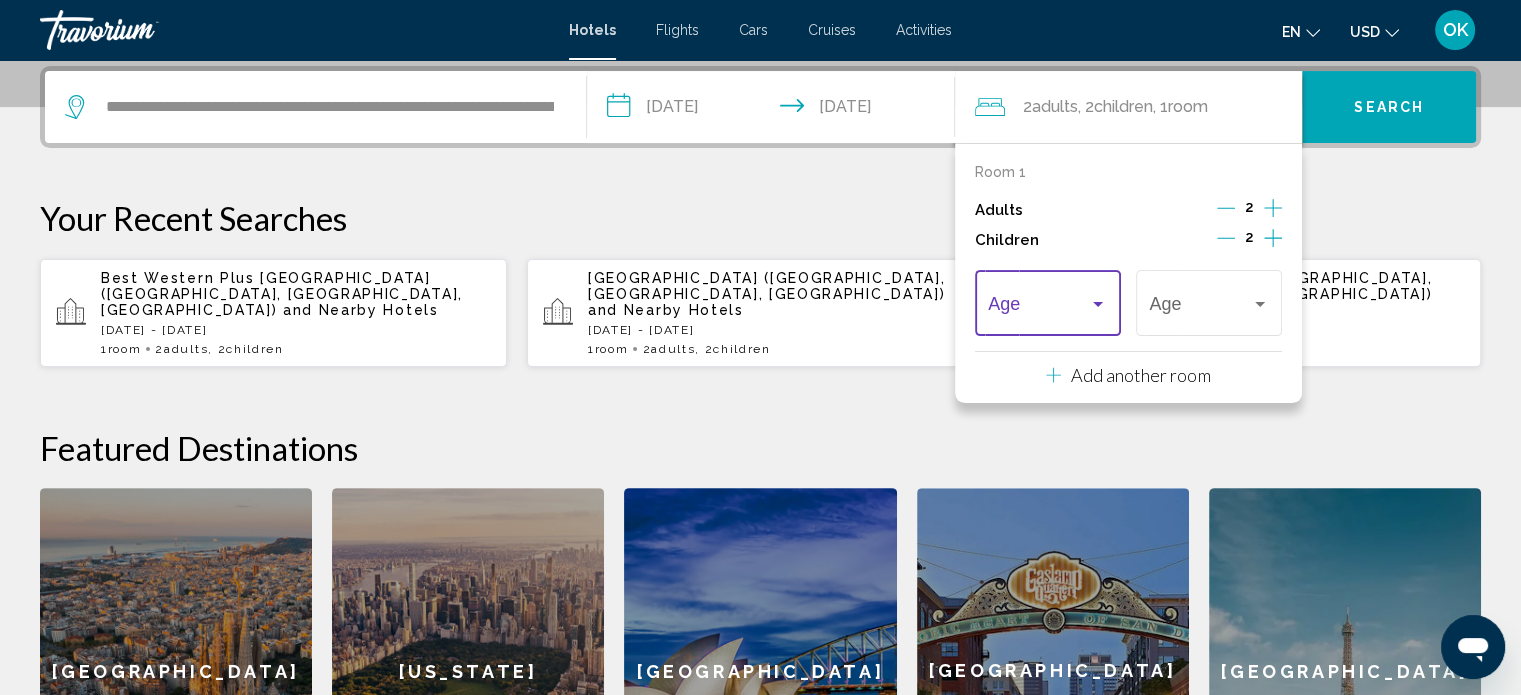 click at bounding box center (1098, 304) 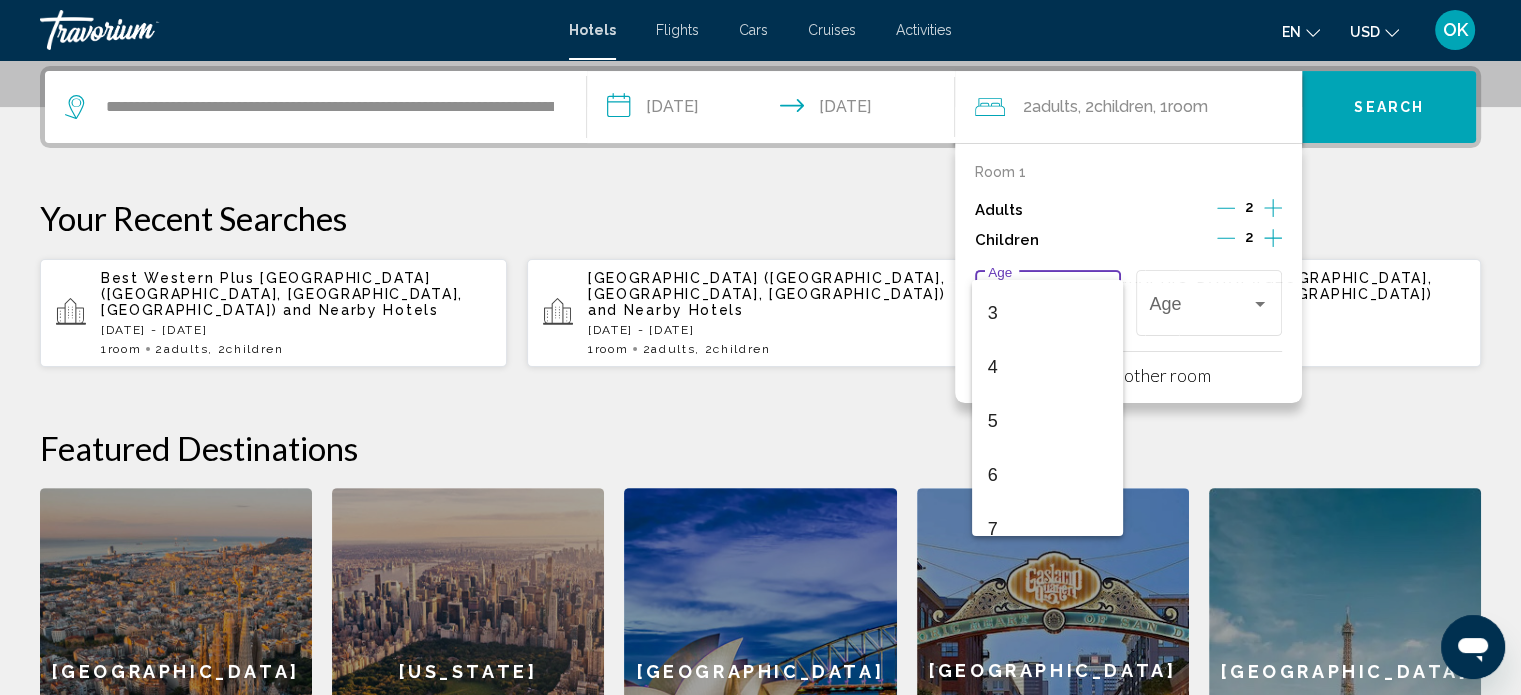 scroll, scrollTop: 160, scrollLeft: 0, axis: vertical 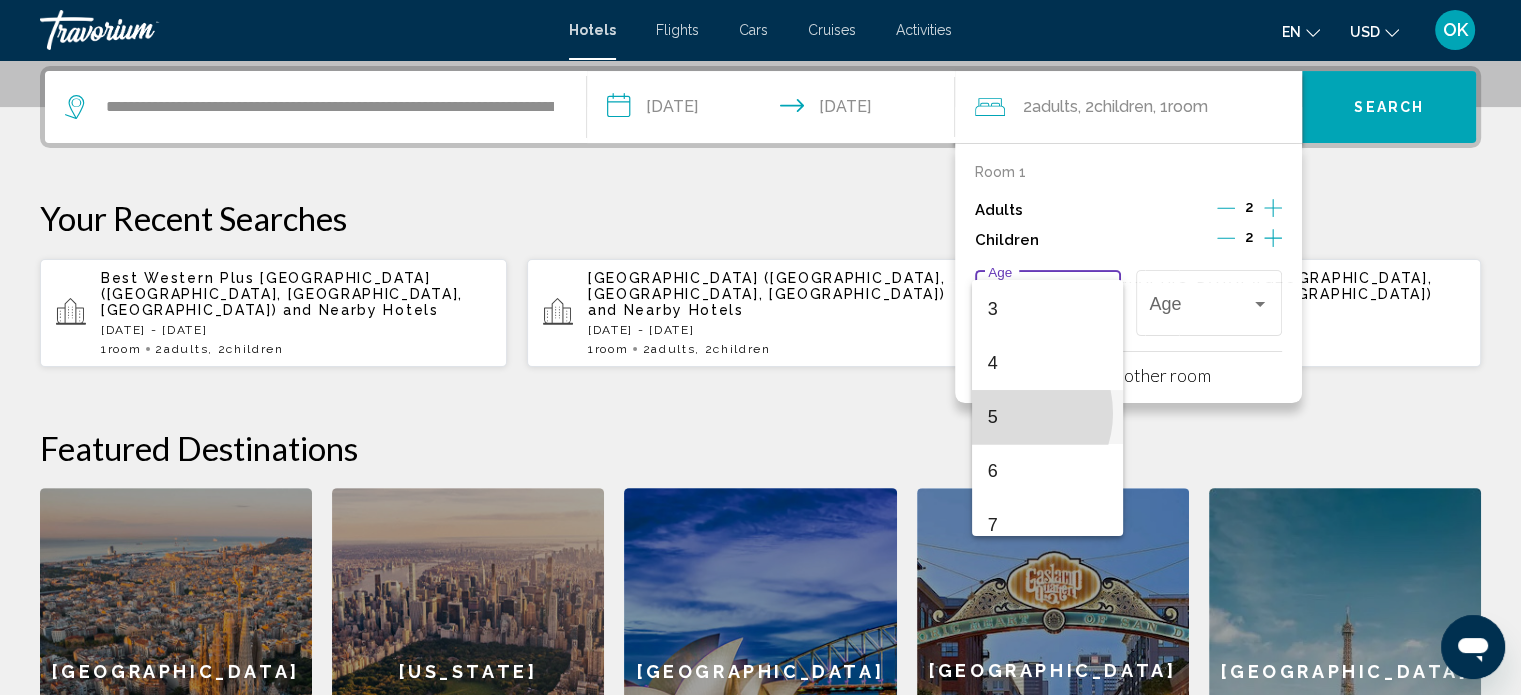 click on "5" at bounding box center [1047, 417] 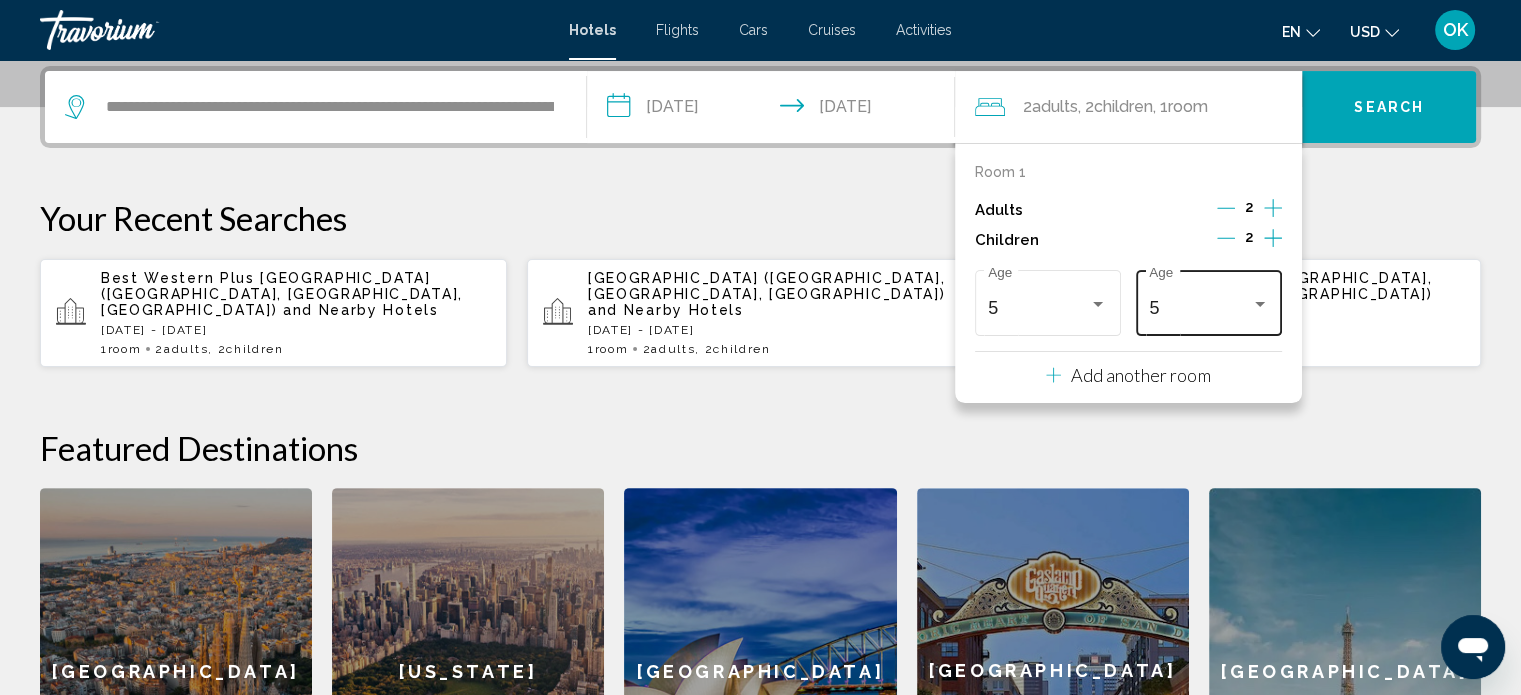 click on "5 Age" at bounding box center (1208, 300) 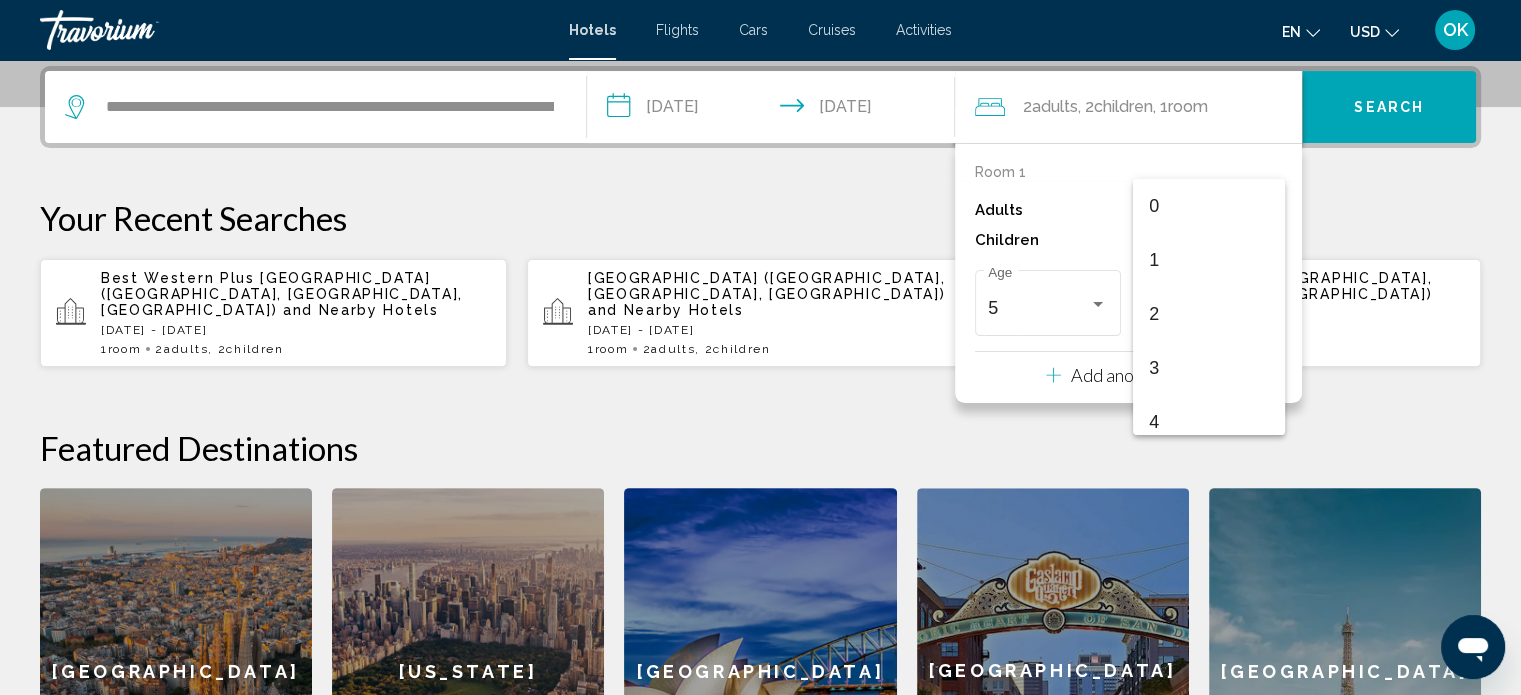 scroll, scrollTop: 168, scrollLeft: 0, axis: vertical 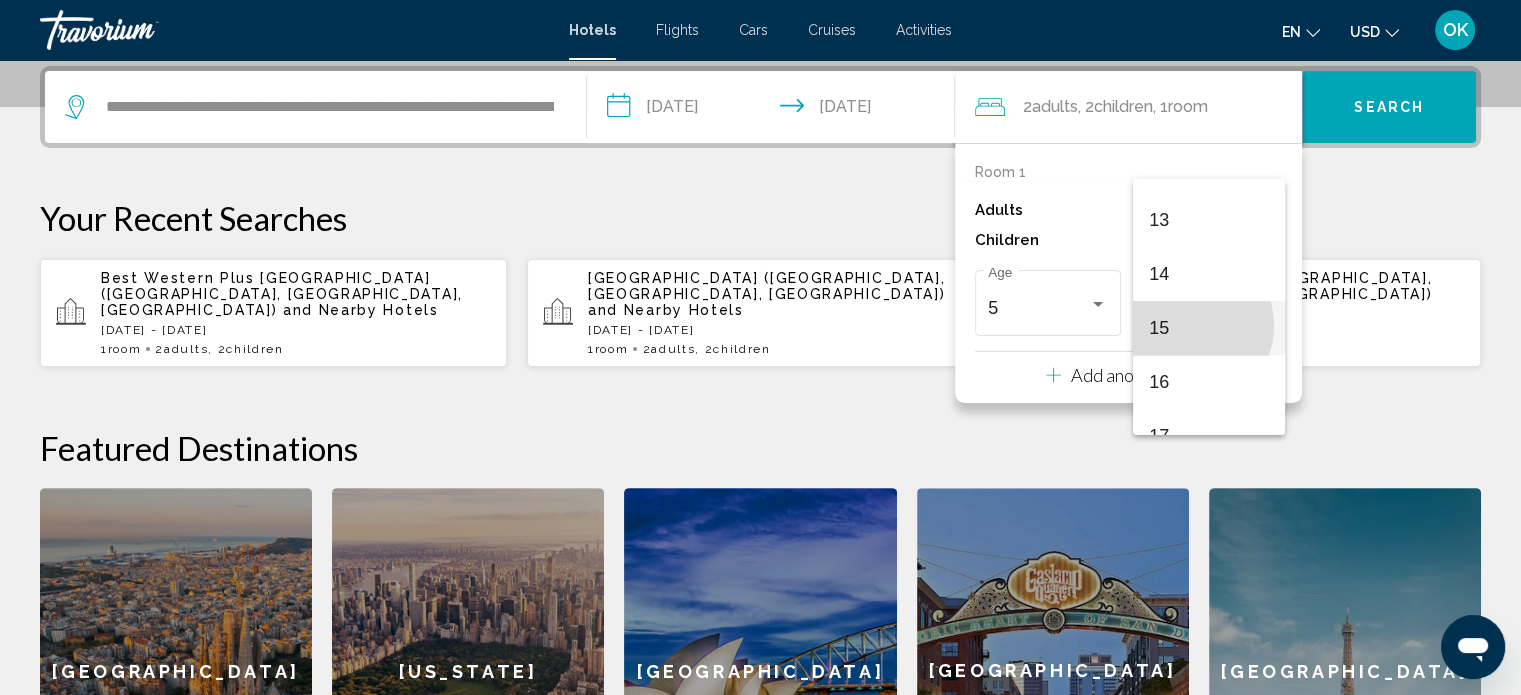 click on "15" at bounding box center (1208, 328) 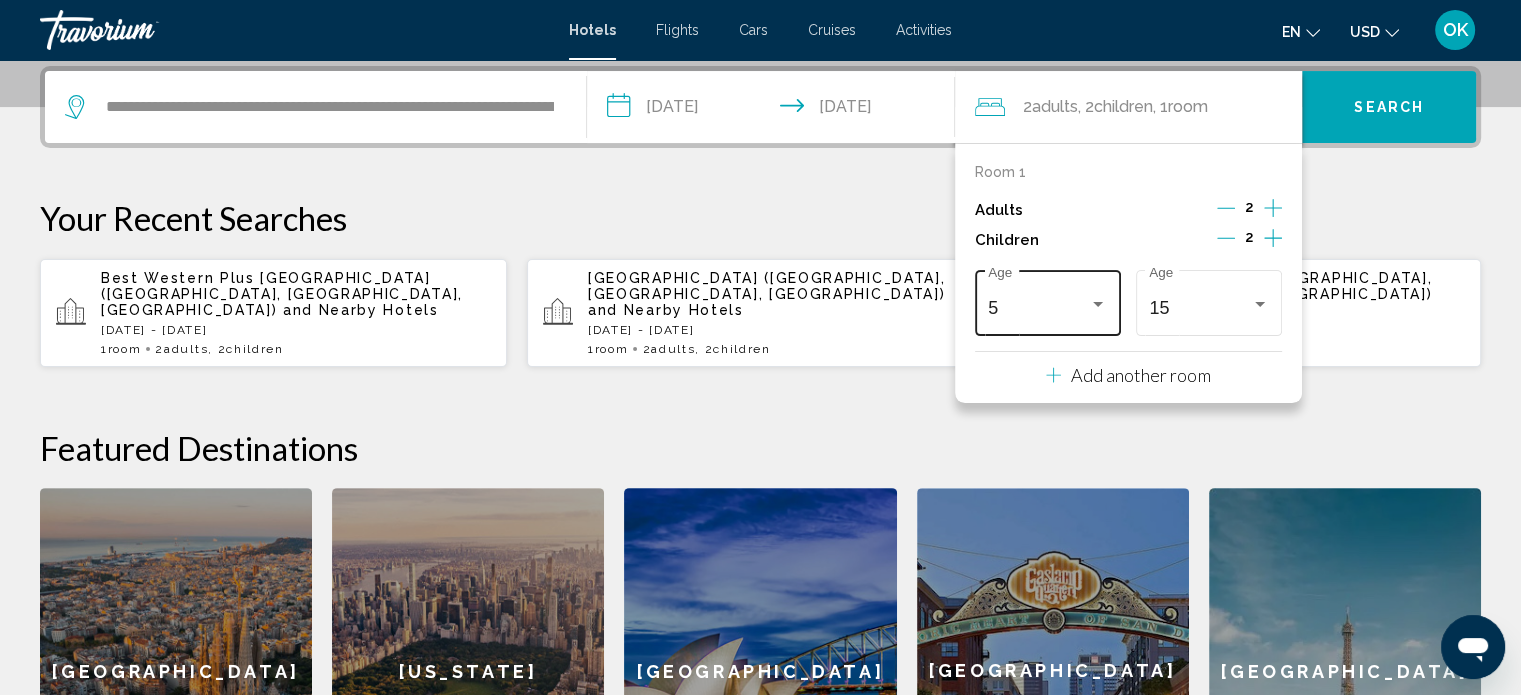 click on "5 Age" at bounding box center [1048, 300] 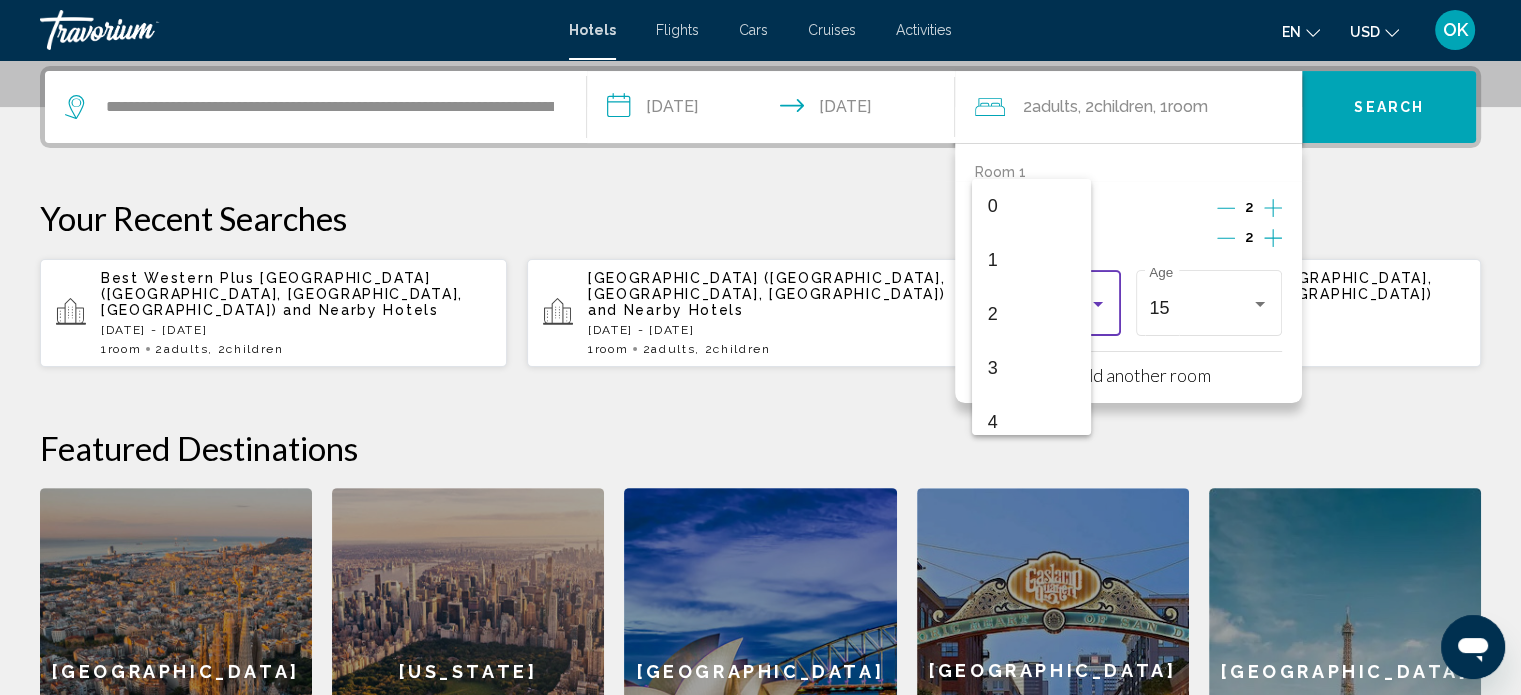 scroll, scrollTop: 168, scrollLeft: 0, axis: vertical 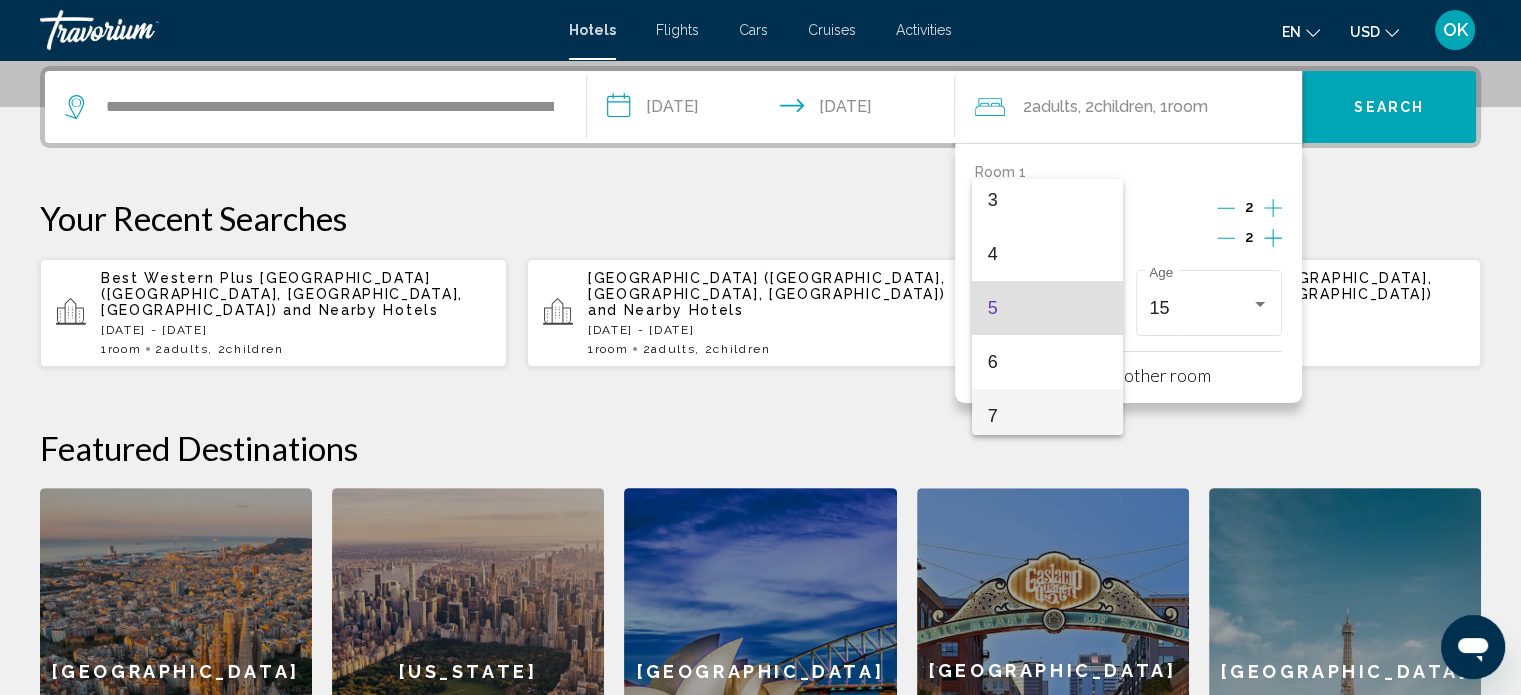 click on "7" at bounding box center (1047, 416) 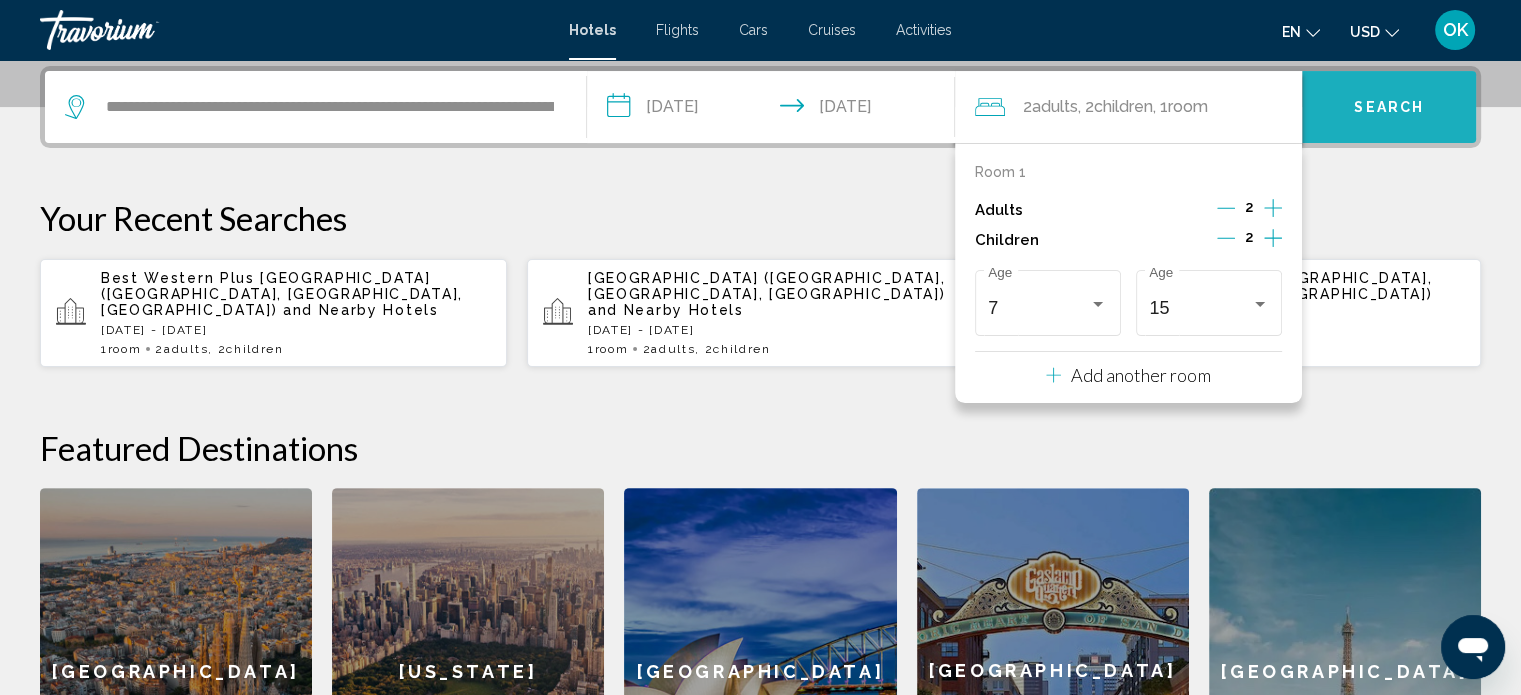 click on "Search" at bounding box center (1389, 108) 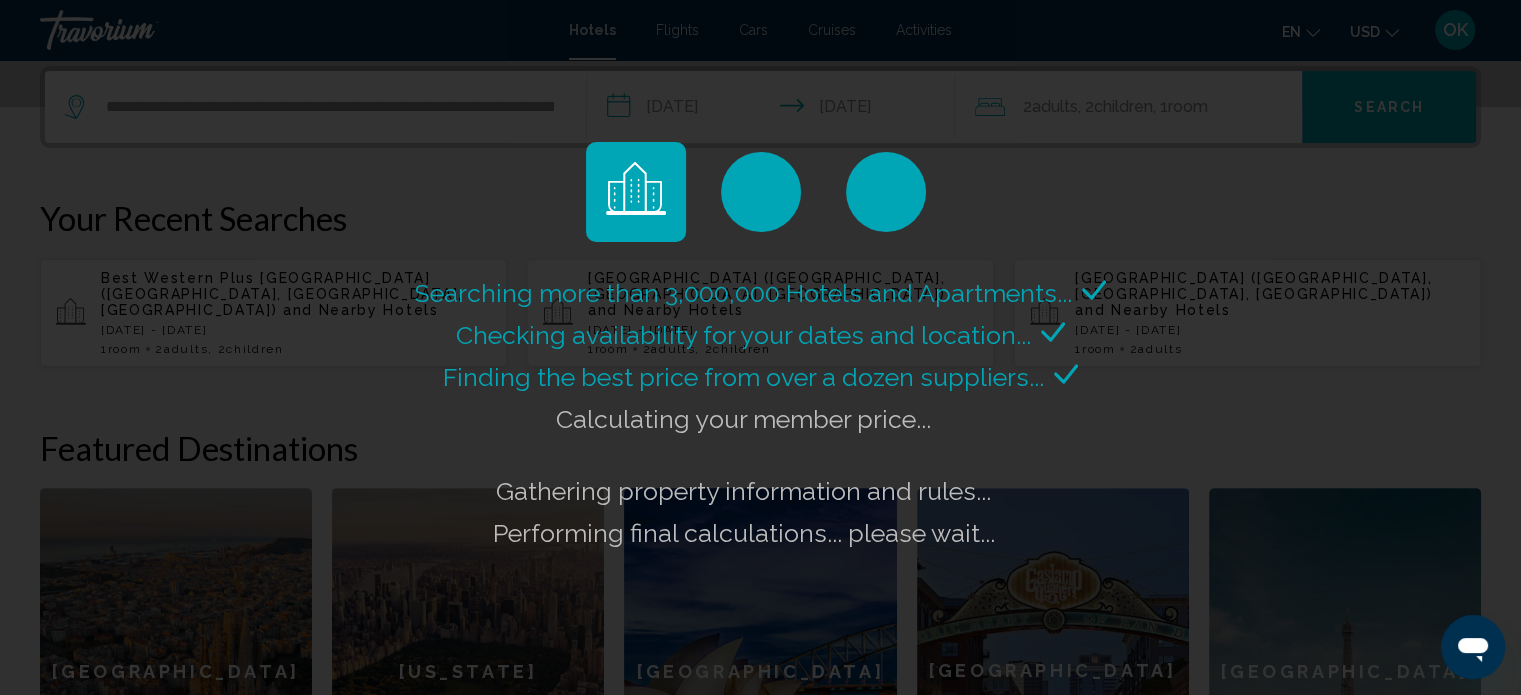 click on "Searching more than 3,000,000 Hotels and Apartments..." 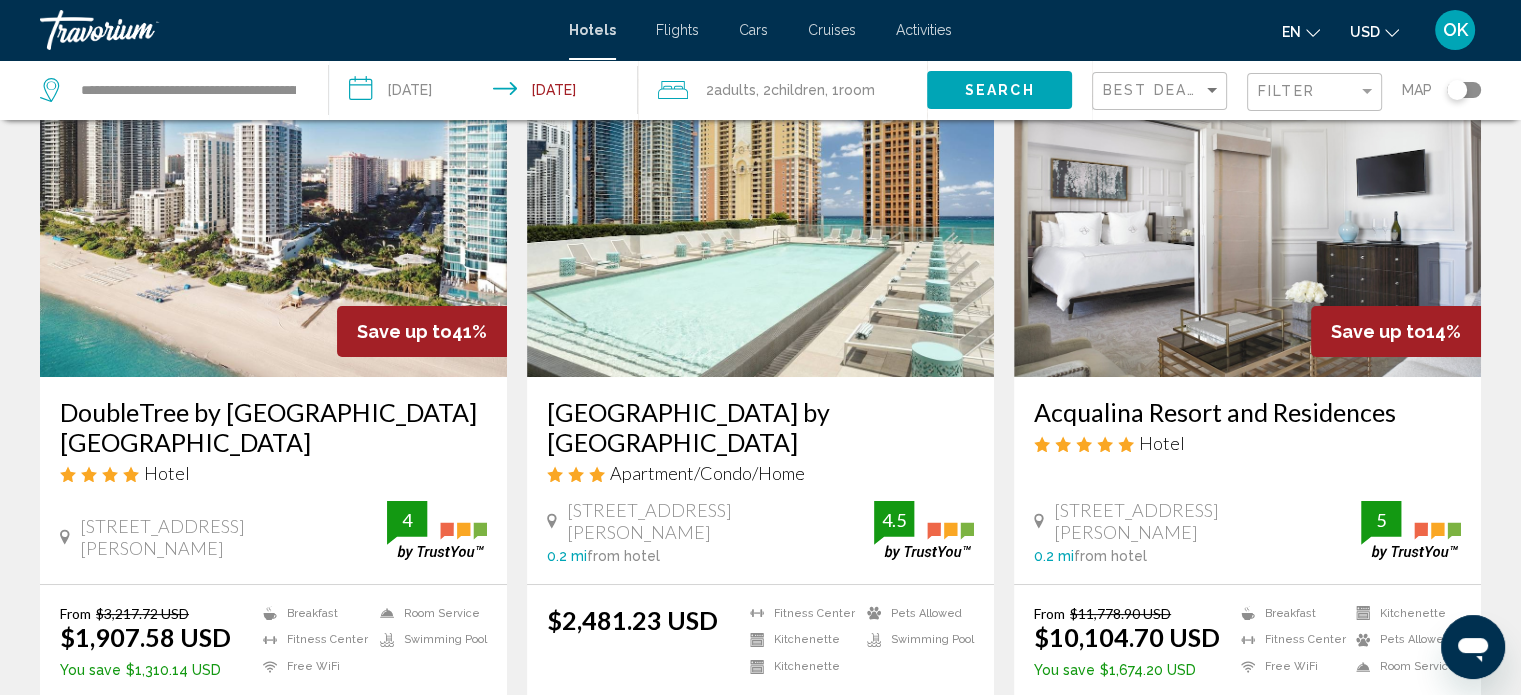 scroll, scrollTop: 134, scrollLeft: 0, axis: vertical 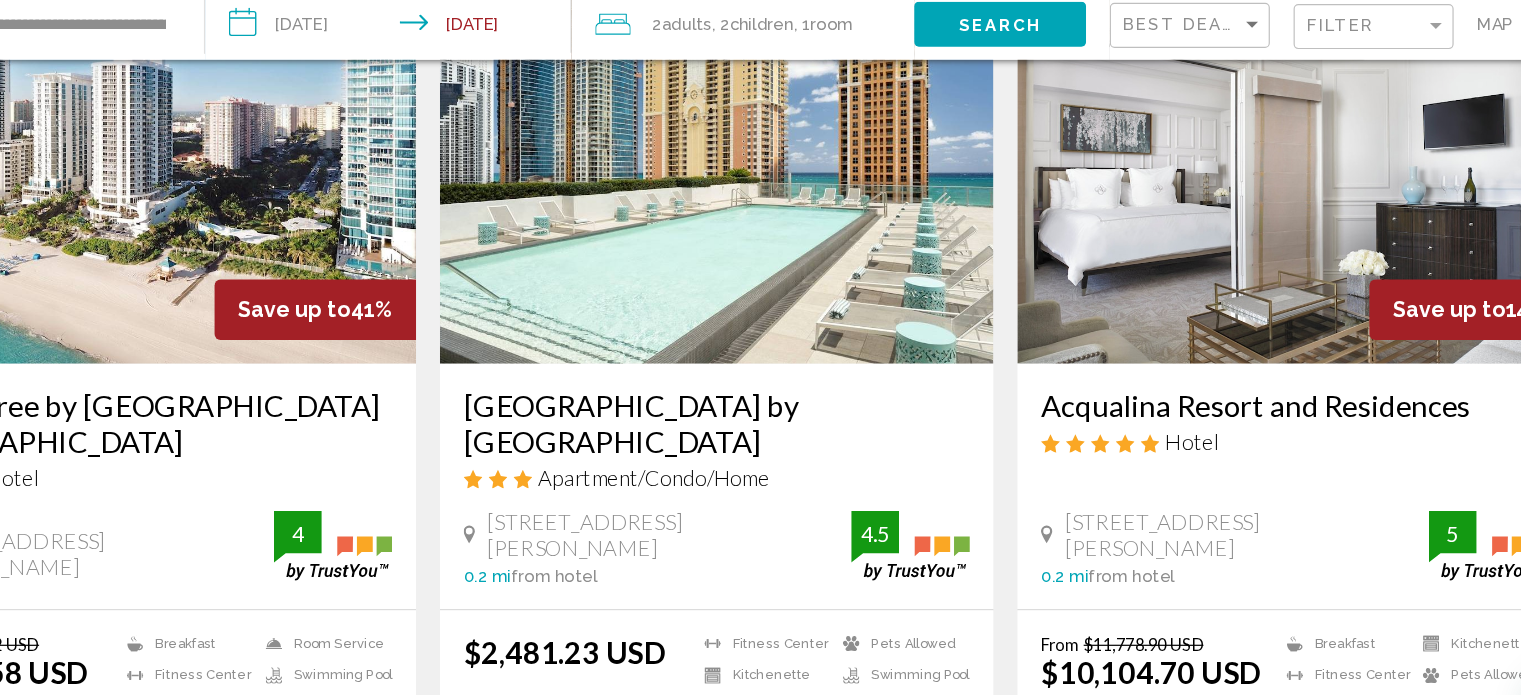 click at bounding box center [273, 216] 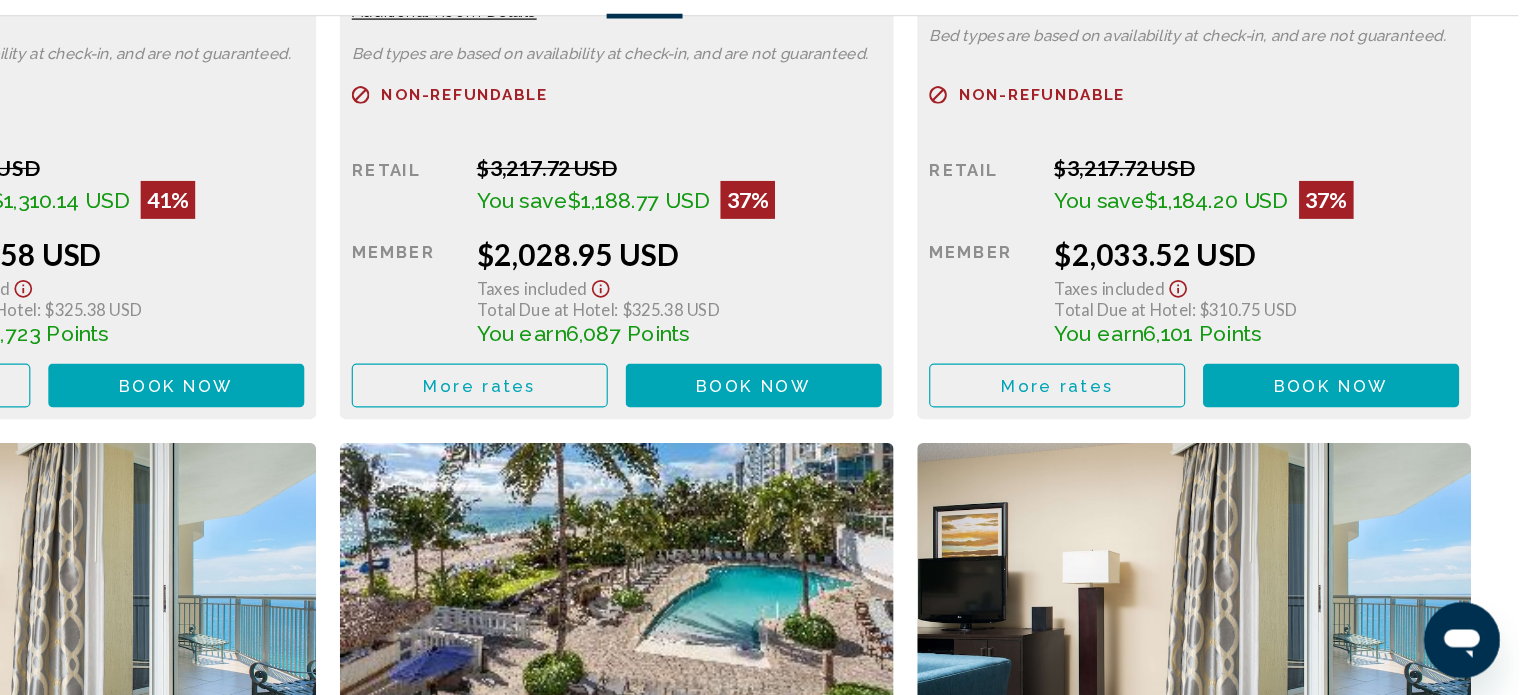 scroll, scrollTop: 3087, scrollLeft: 0, axis: vertical 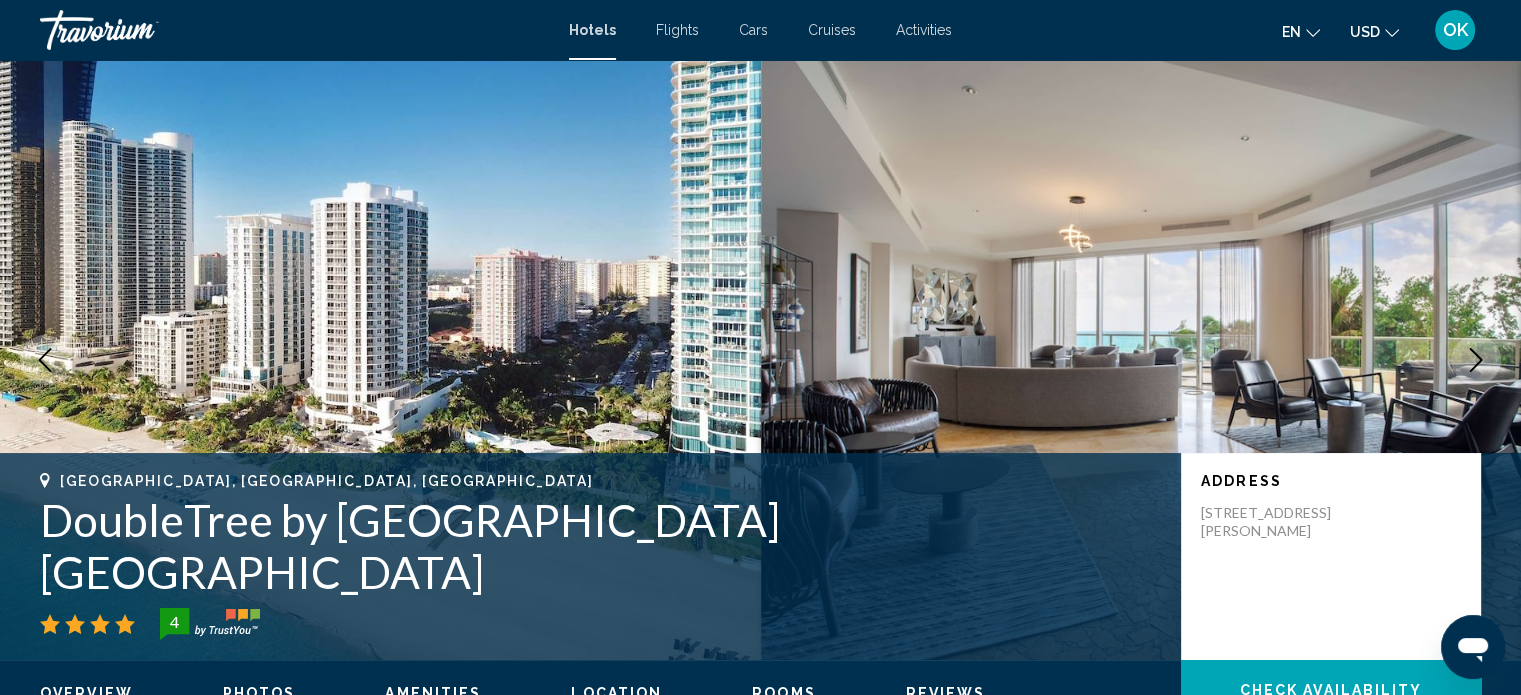 click on "Cruises" at bounding box center (832, 30) 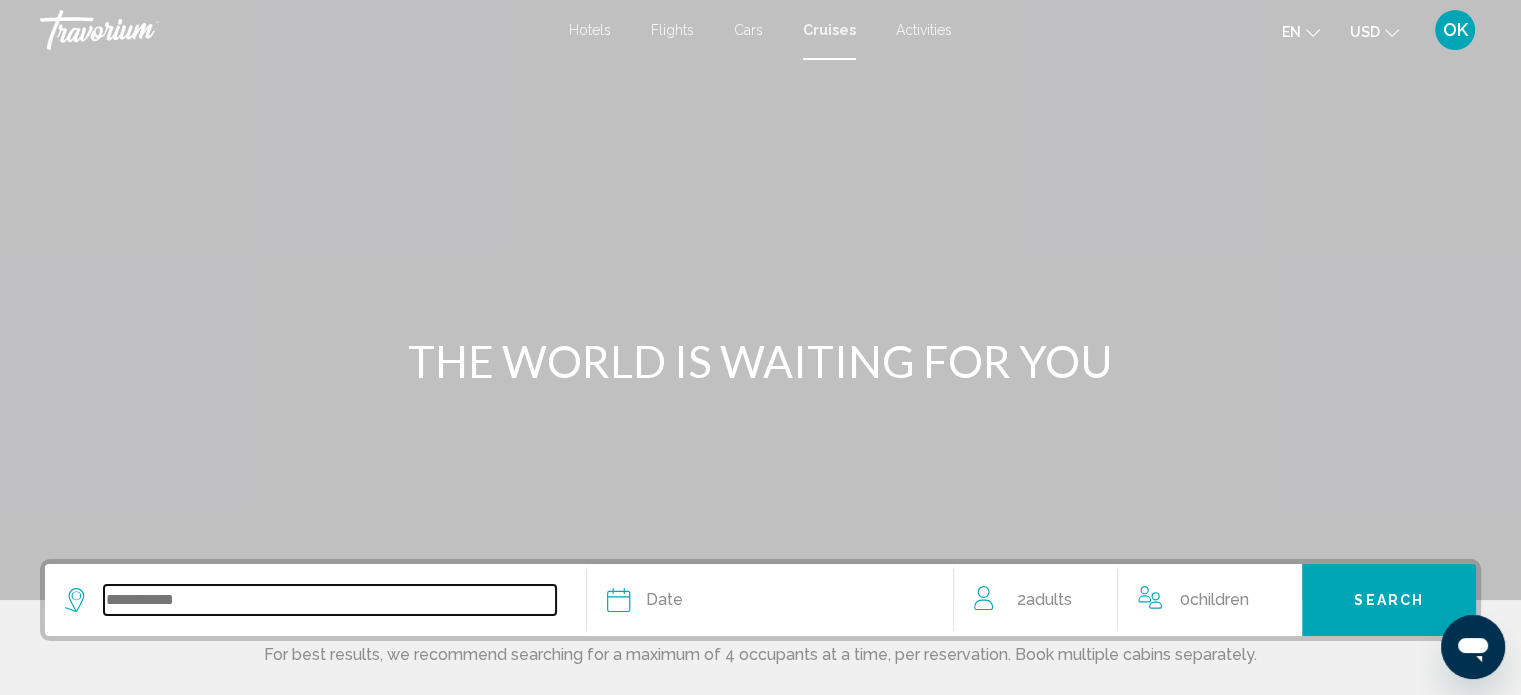 click at bounding box center [330, 600] 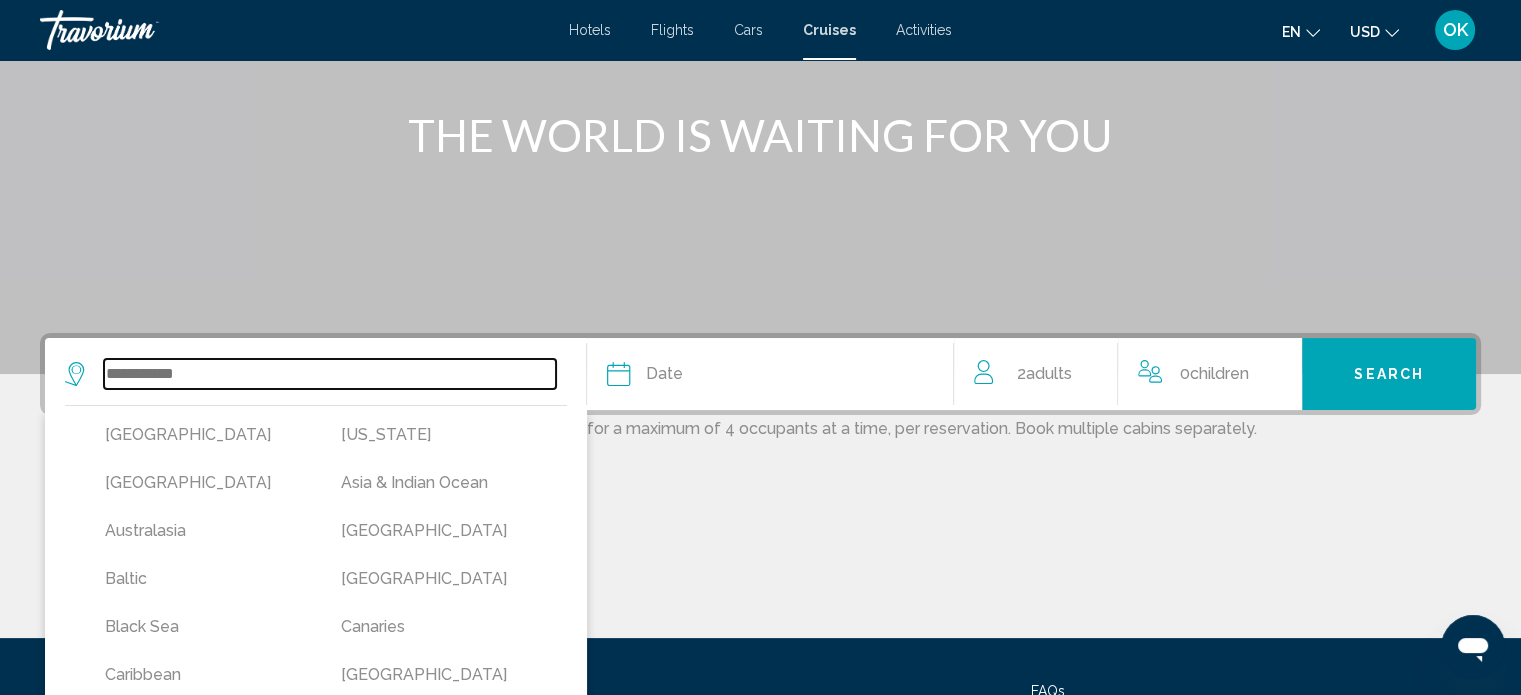 scroll, scrollTop: 413, scrollLeft: 0, axis: vertical 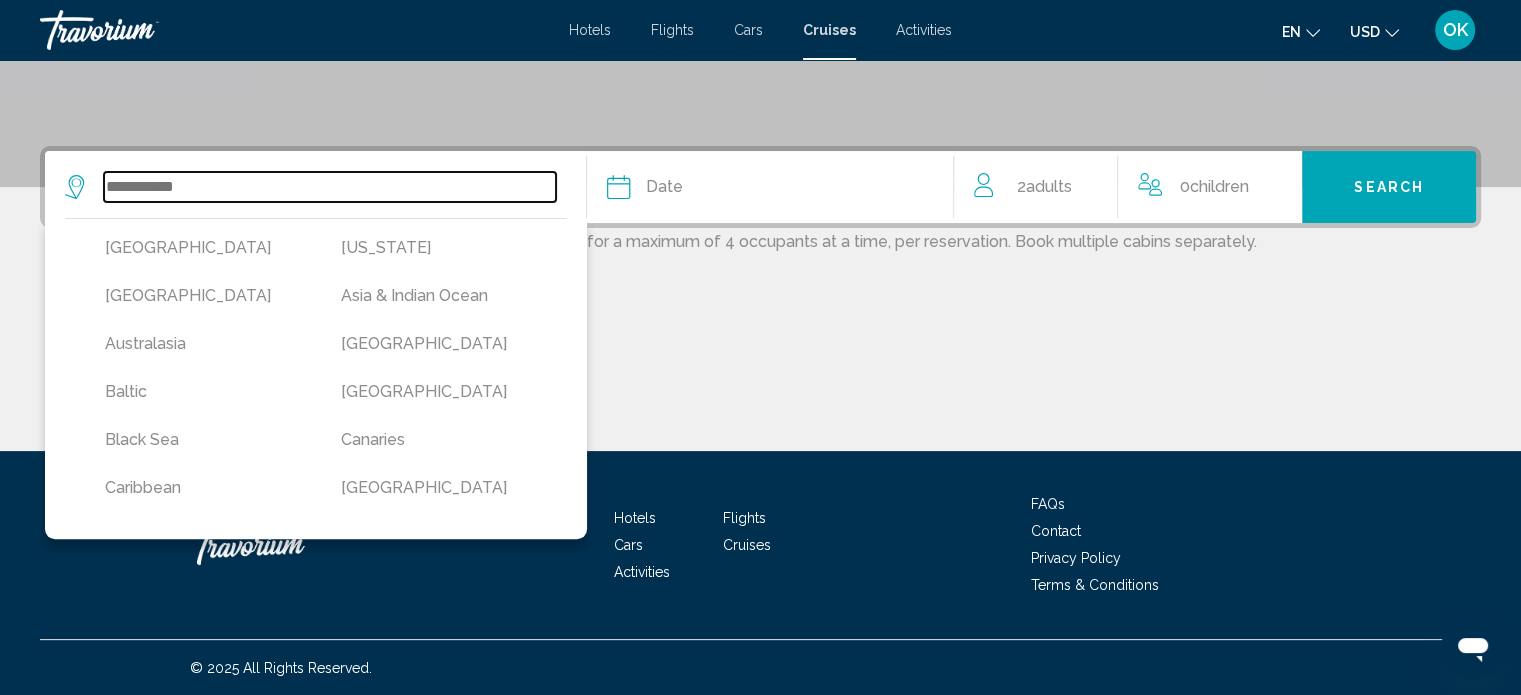 click at bounding box center (330, 187) 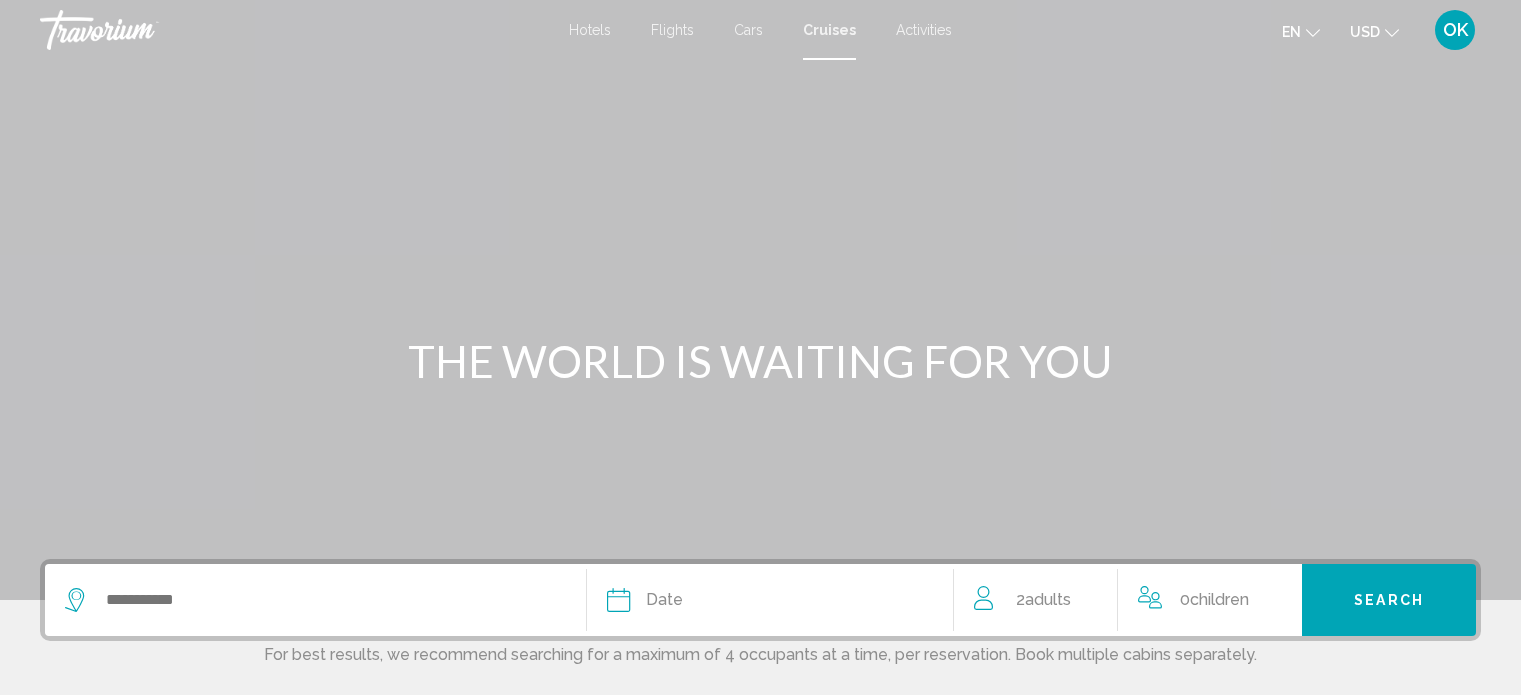 scroll, scrollTop: 0, scrollLeft: 0, axis: both 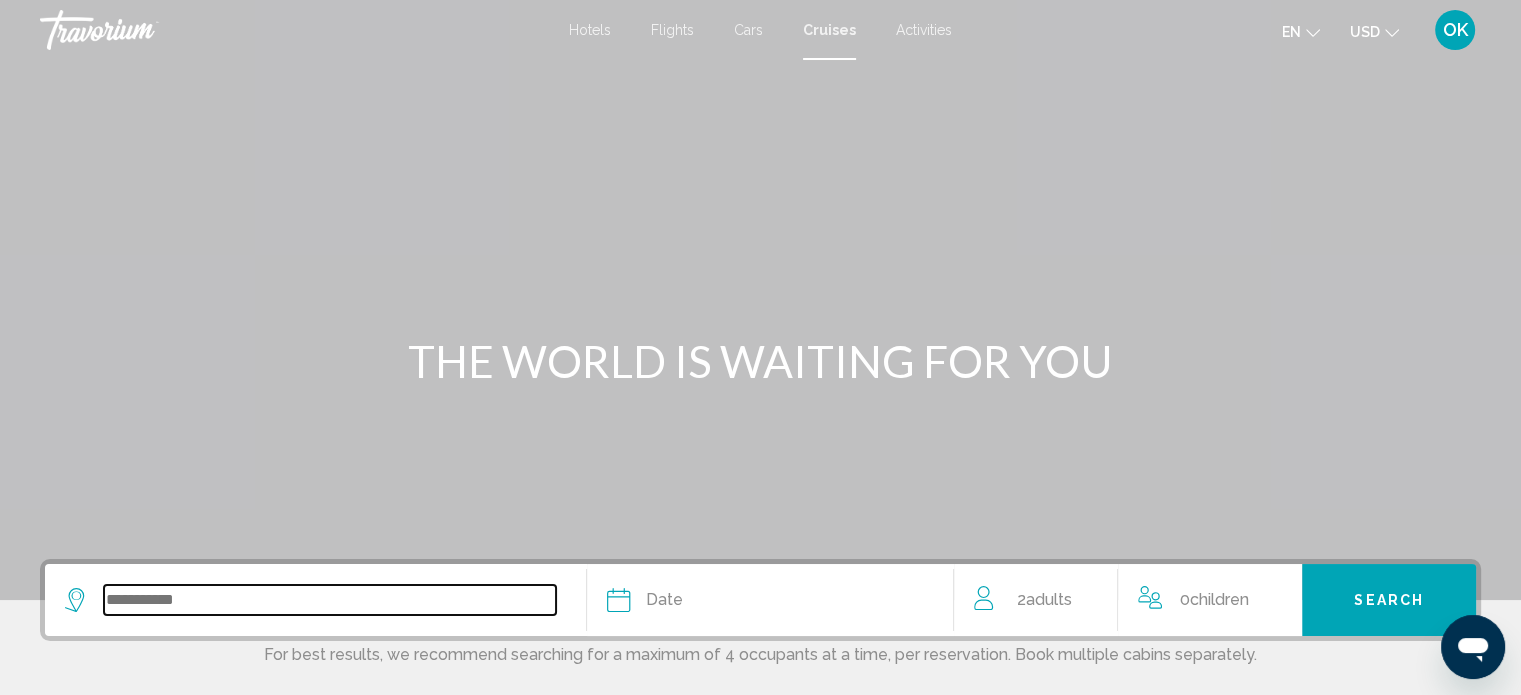 click at bounding box center (330, 600) 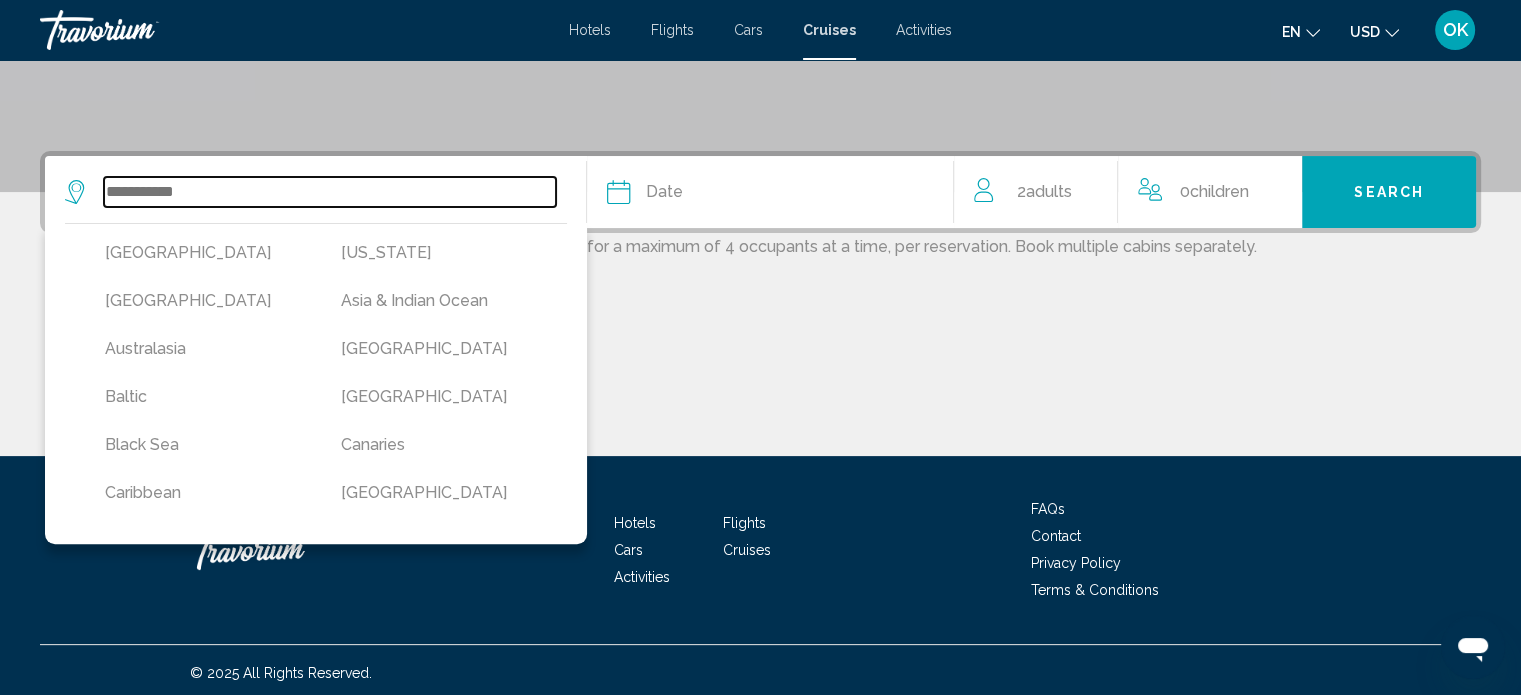 scroll, scrollTop: 413, scrollLeft: 0, axis: vertical 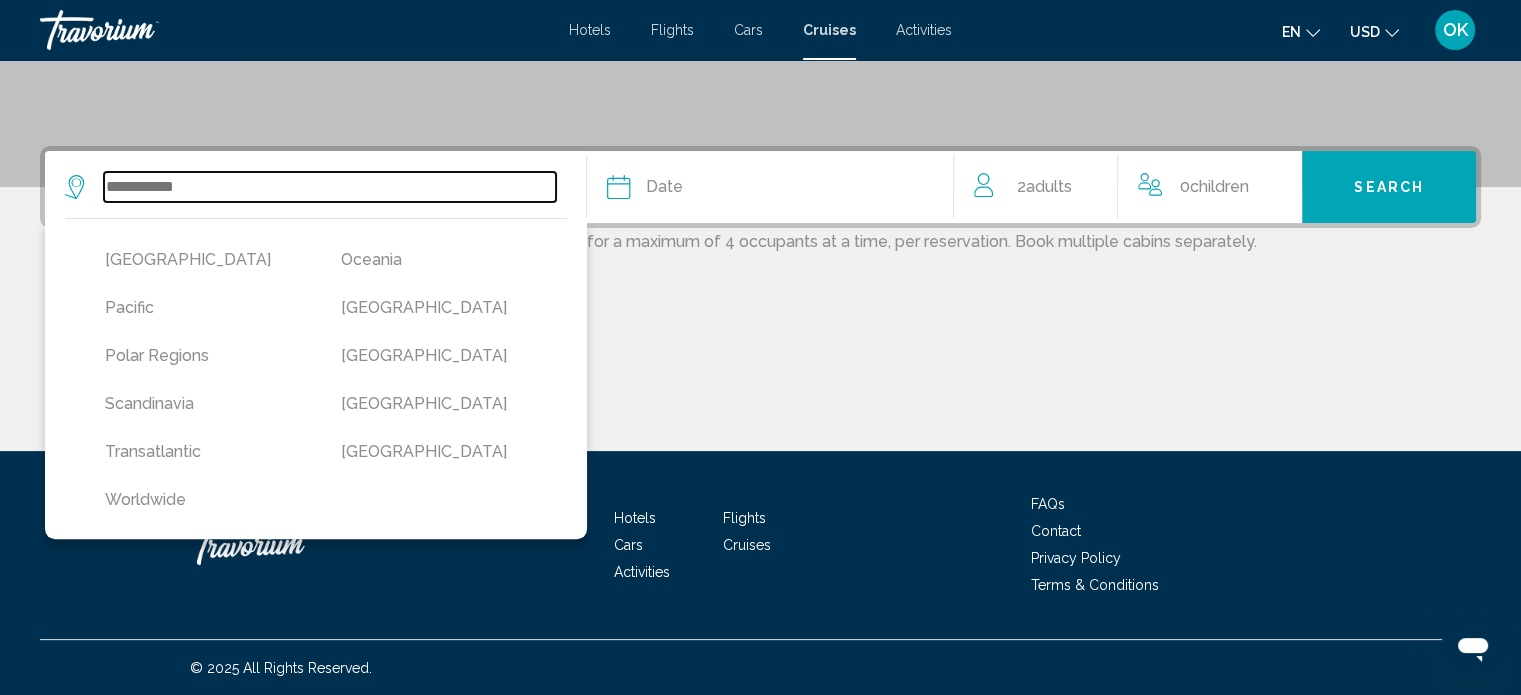click at bounding box center [330, 187] 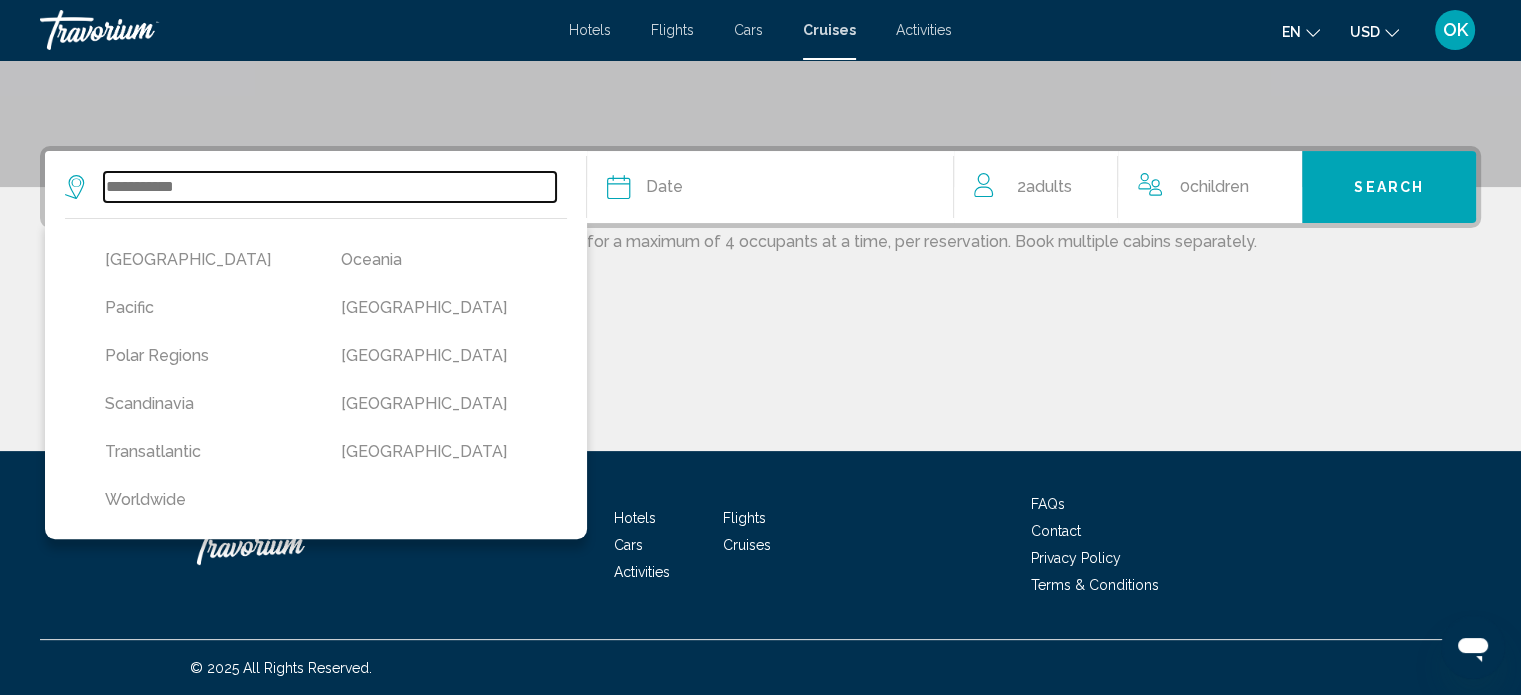 click at bounding box center (330, 187) 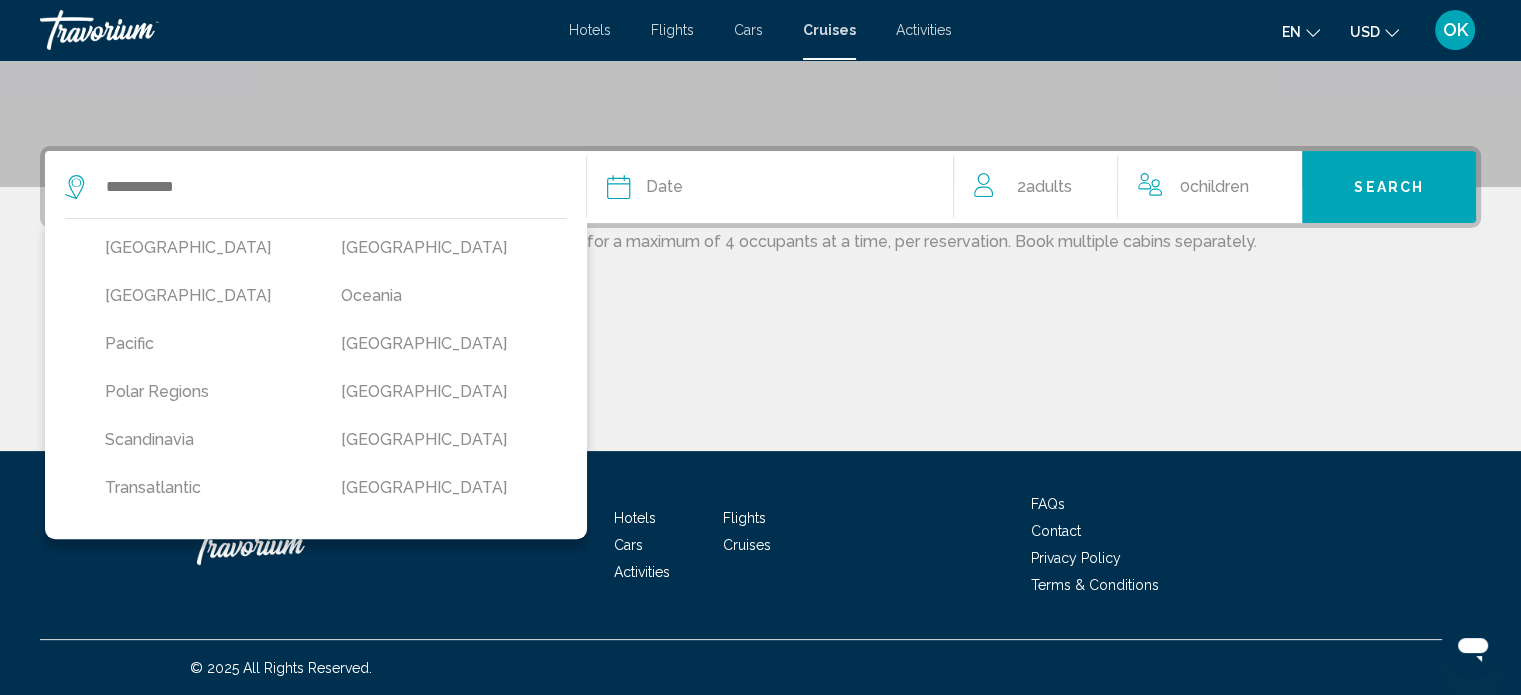 scroll, scrollTop: 516, scrollLeft: 0, axis: vertical 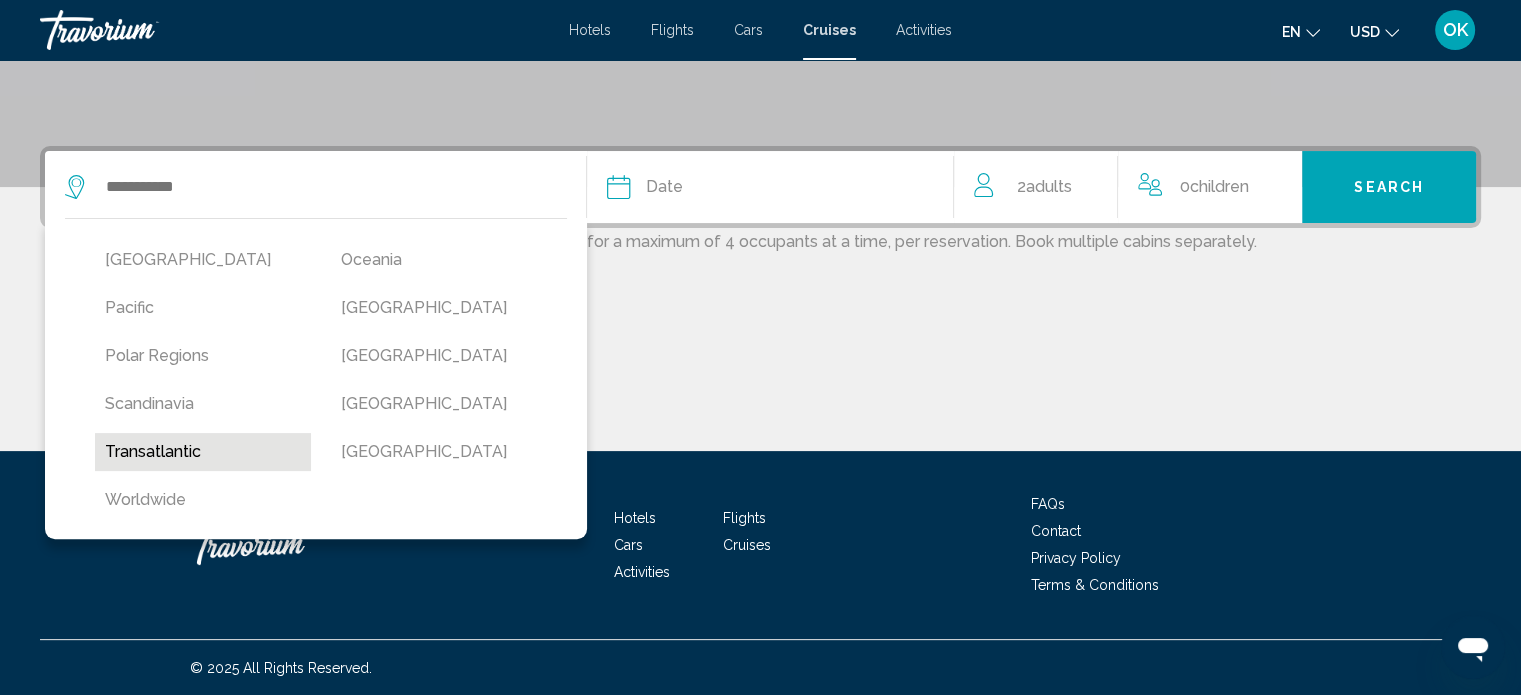 click on "Transatlantic" at bounding box center (203, 452) 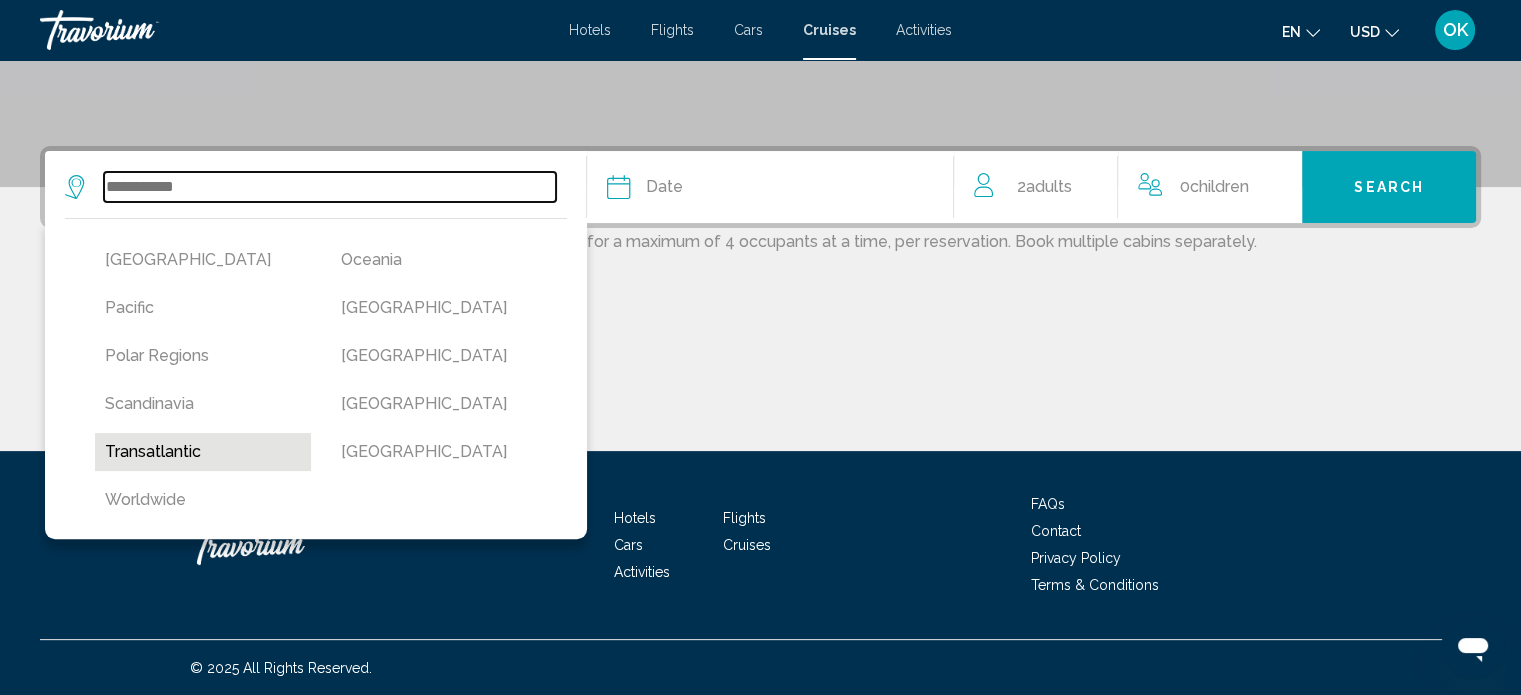 type on "**********" 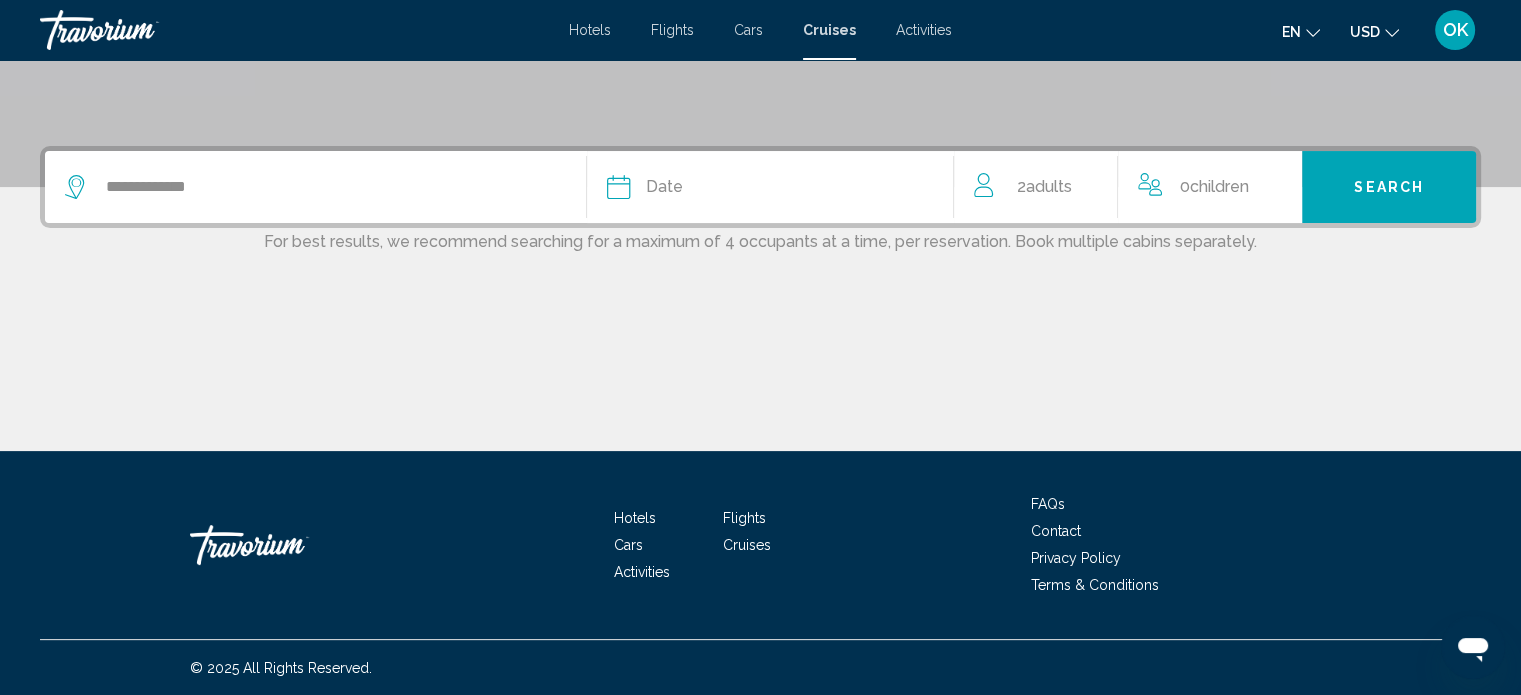 click on "Date" 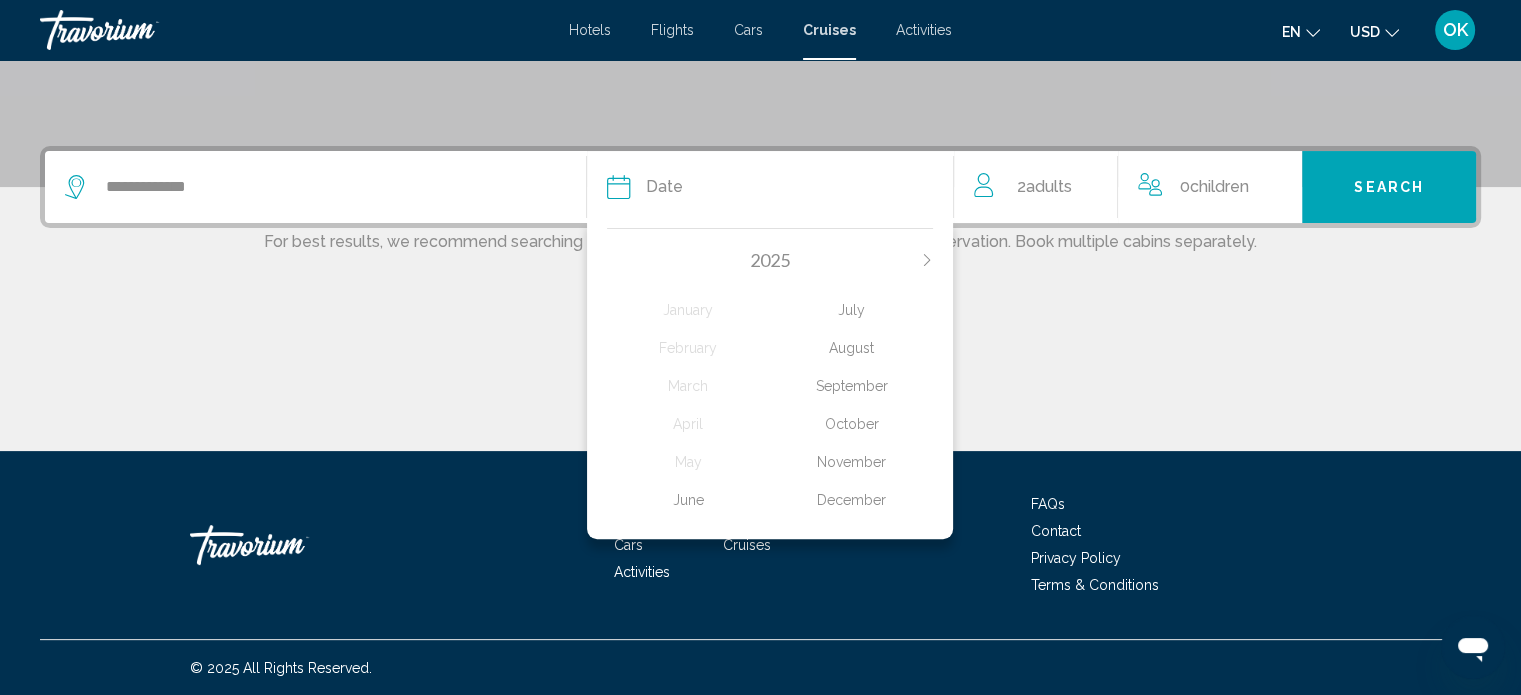 click on "September" 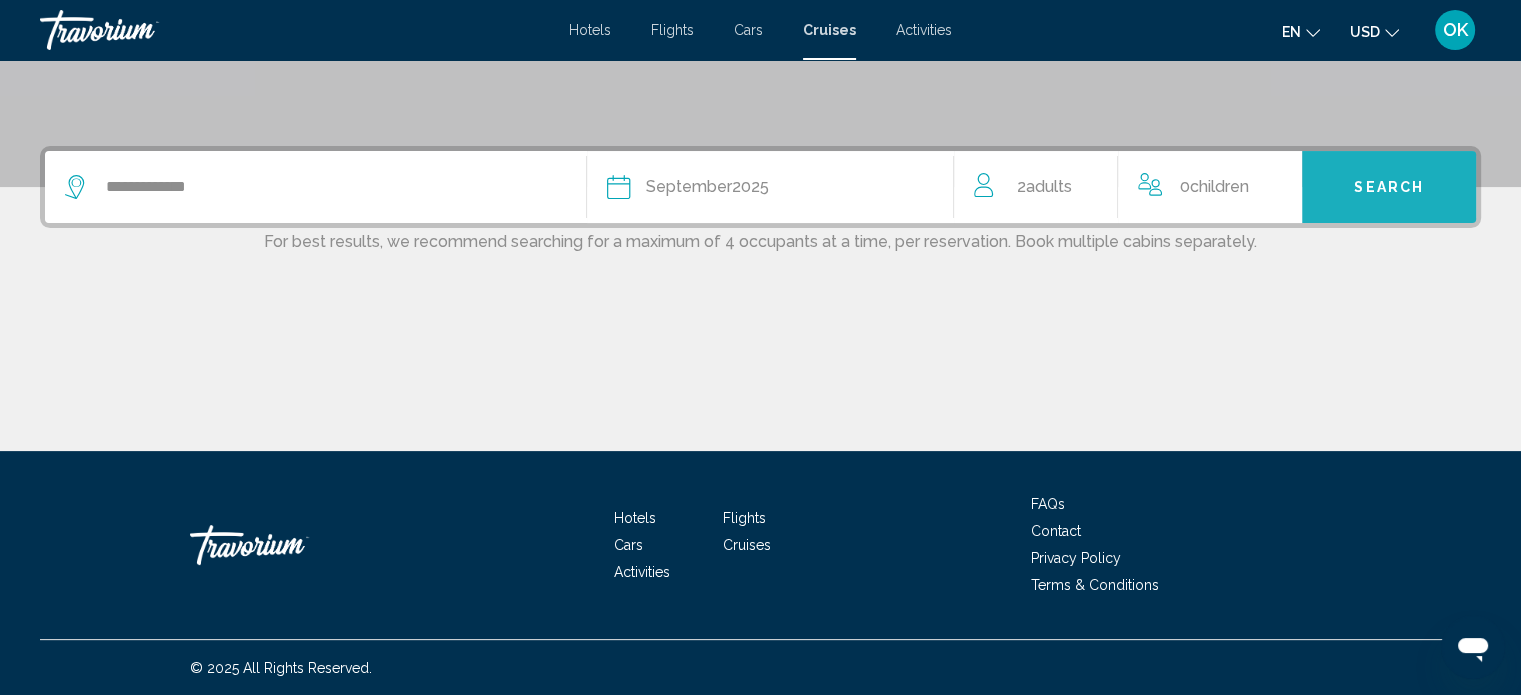 click on "Search" at bounding box center [1389, 187] 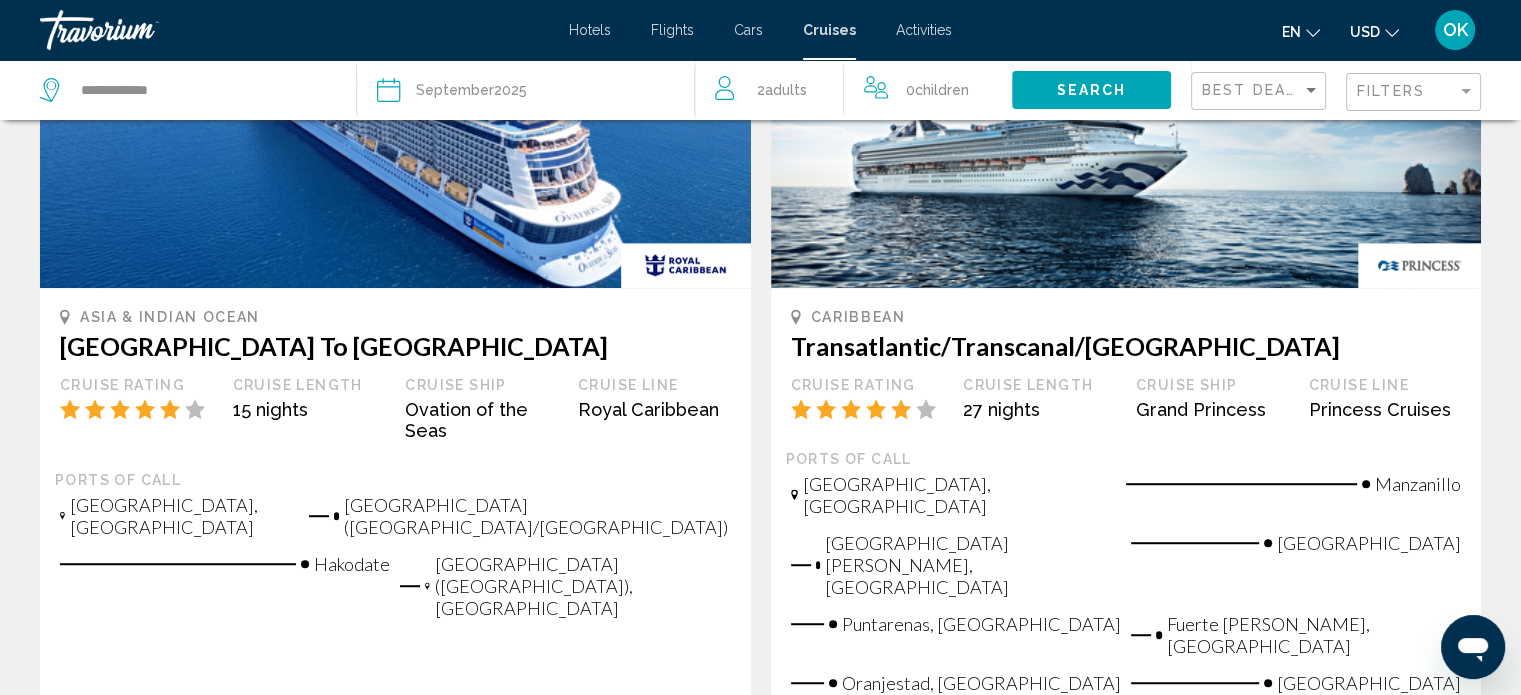 scroll, scrollTop: 0, scrollLeft: 0, axis: both 